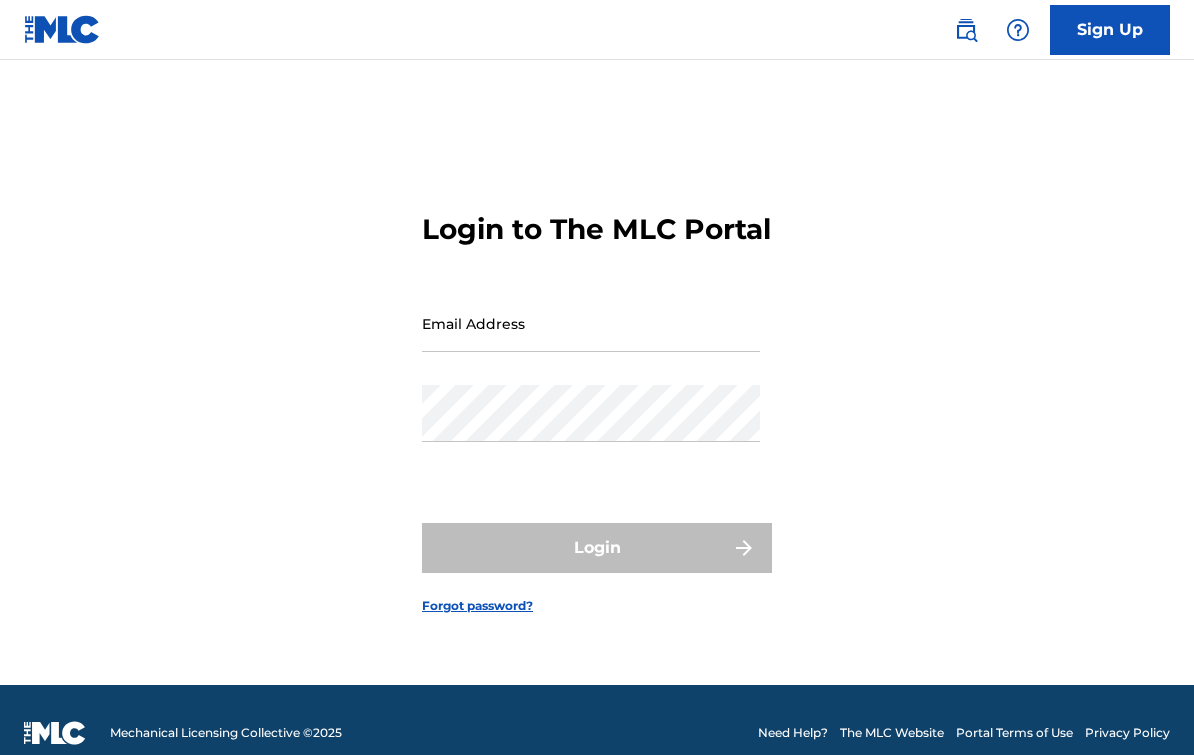 click on "Email Address" at bounding box center (591, 323) 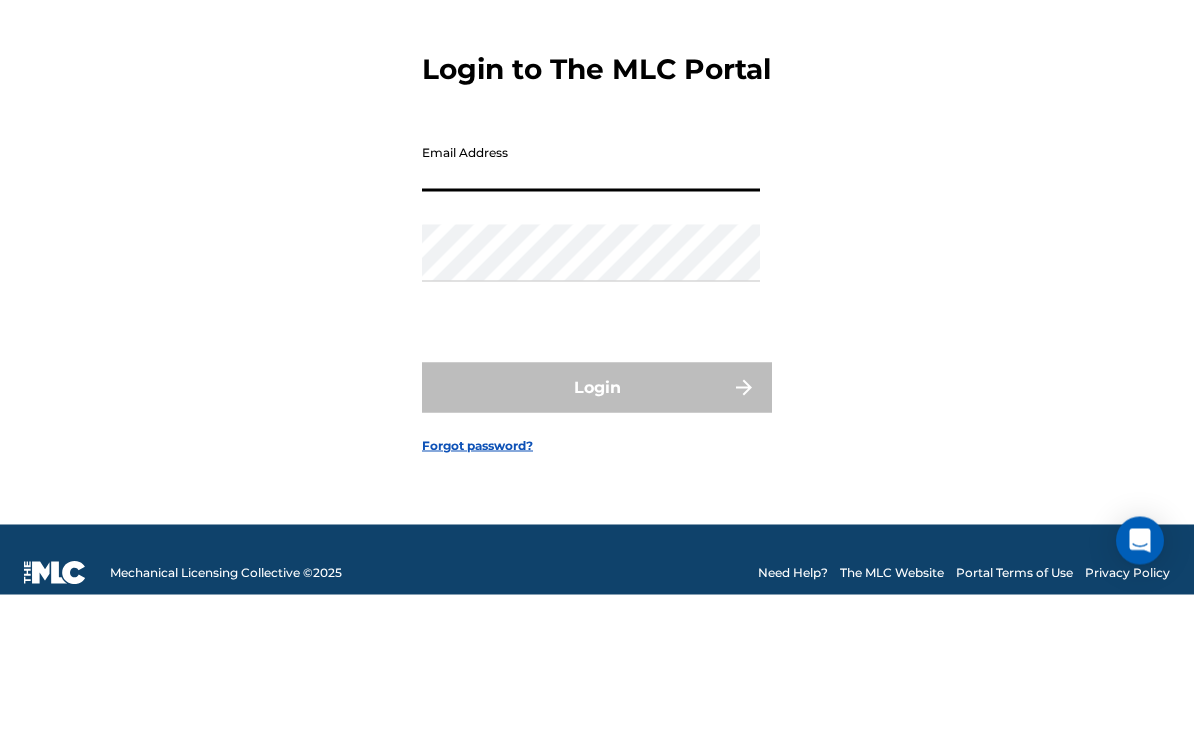 type on "[EMAIL_ADDRESS][DOMAIN_NAME]" 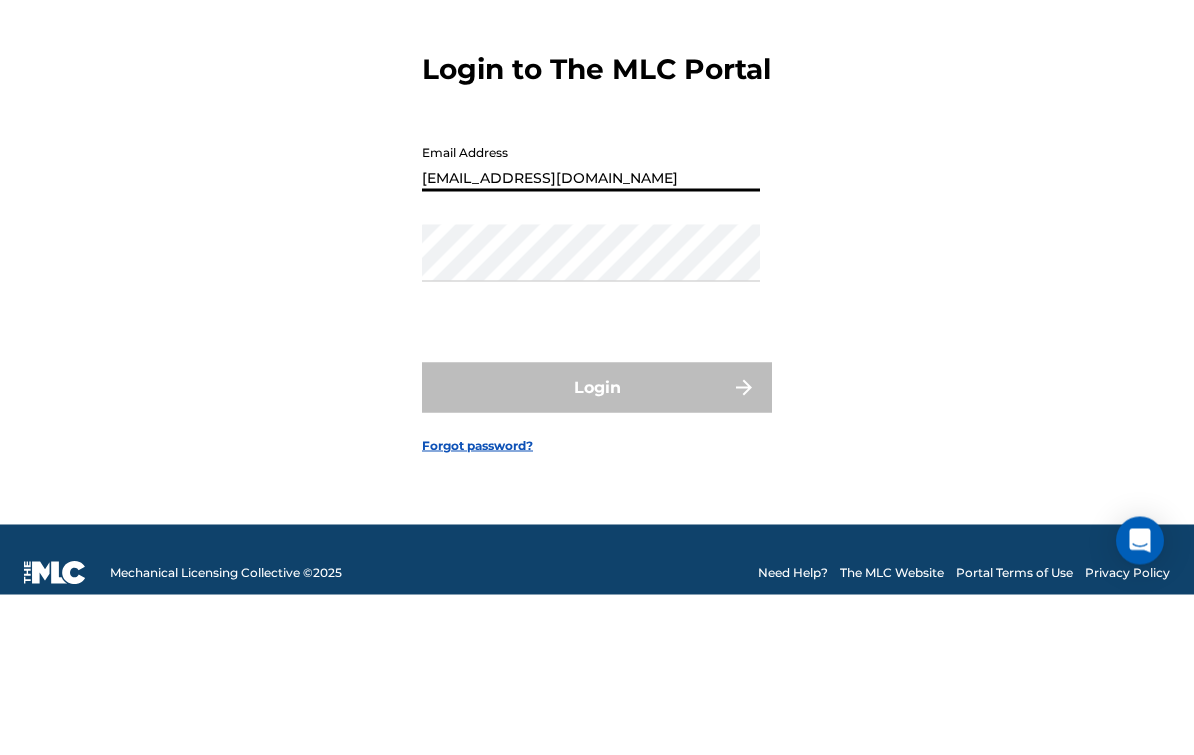 click on "Login" at bounding box center (597, 548) 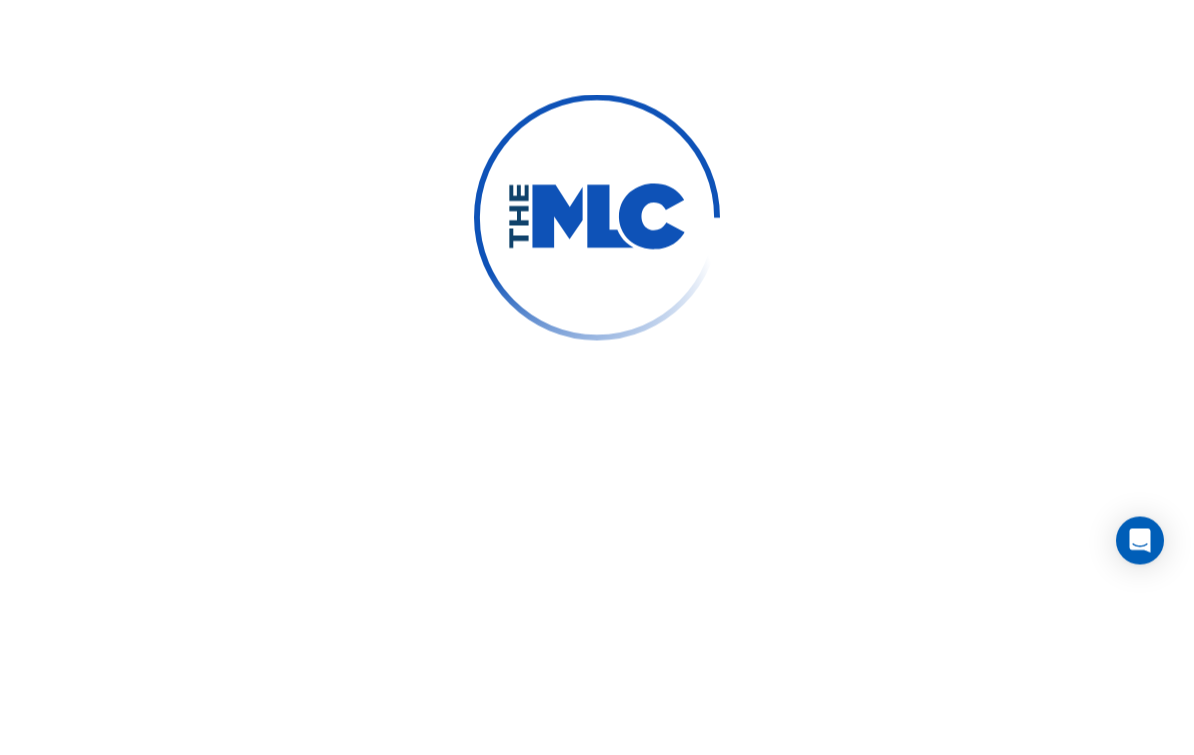 scroll, scrollTop: 62, scrollLeft: 0, axis: vertical 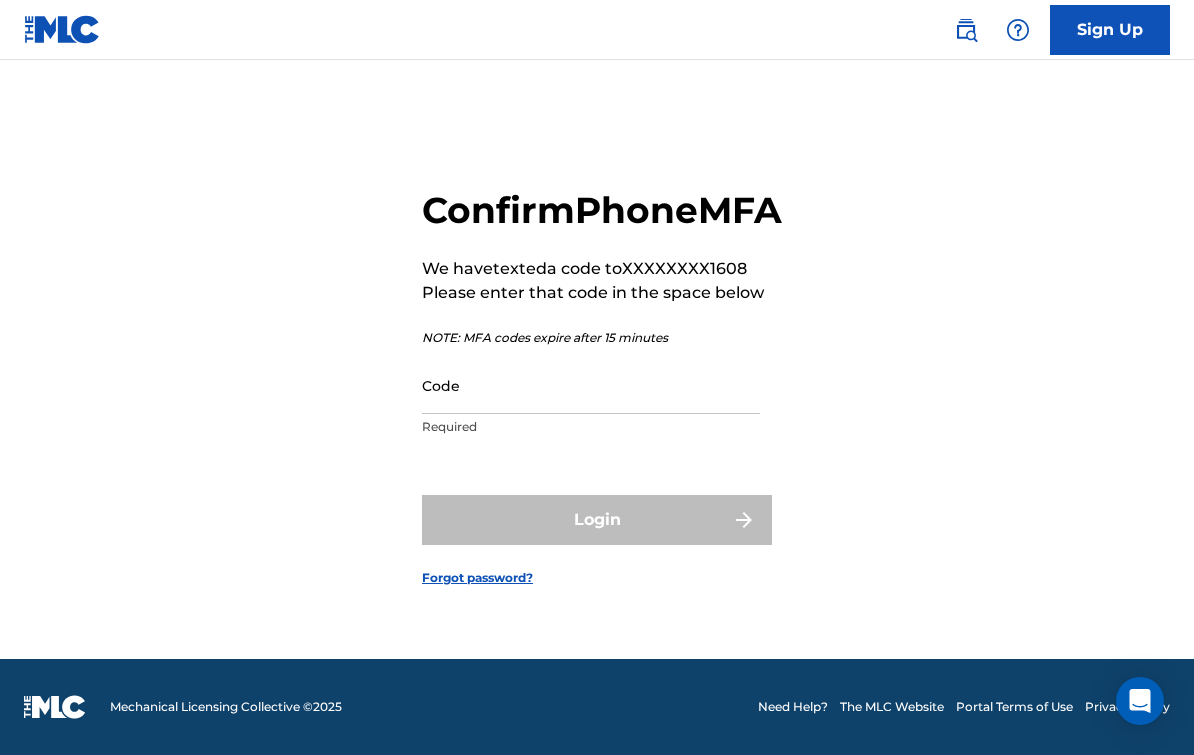 click on "Code" at bounding box center (591, 385) 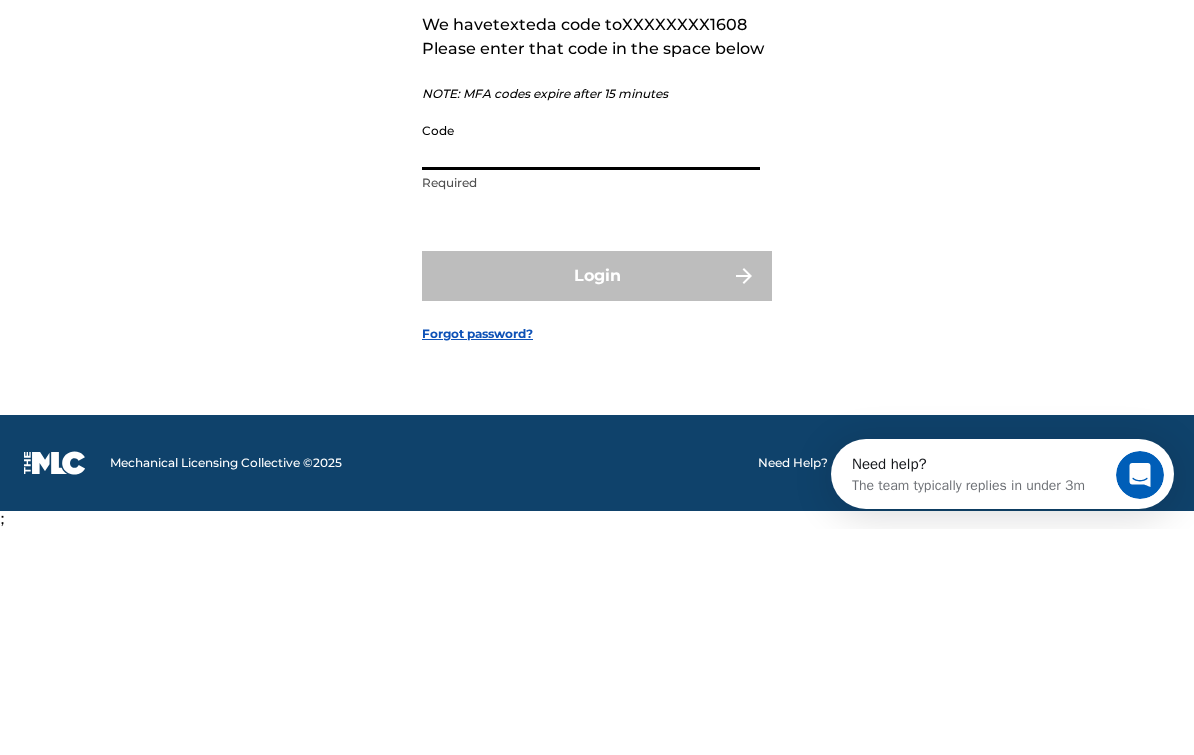 scroll, scrollTop: 0, scrollLeft: 0, axis: both 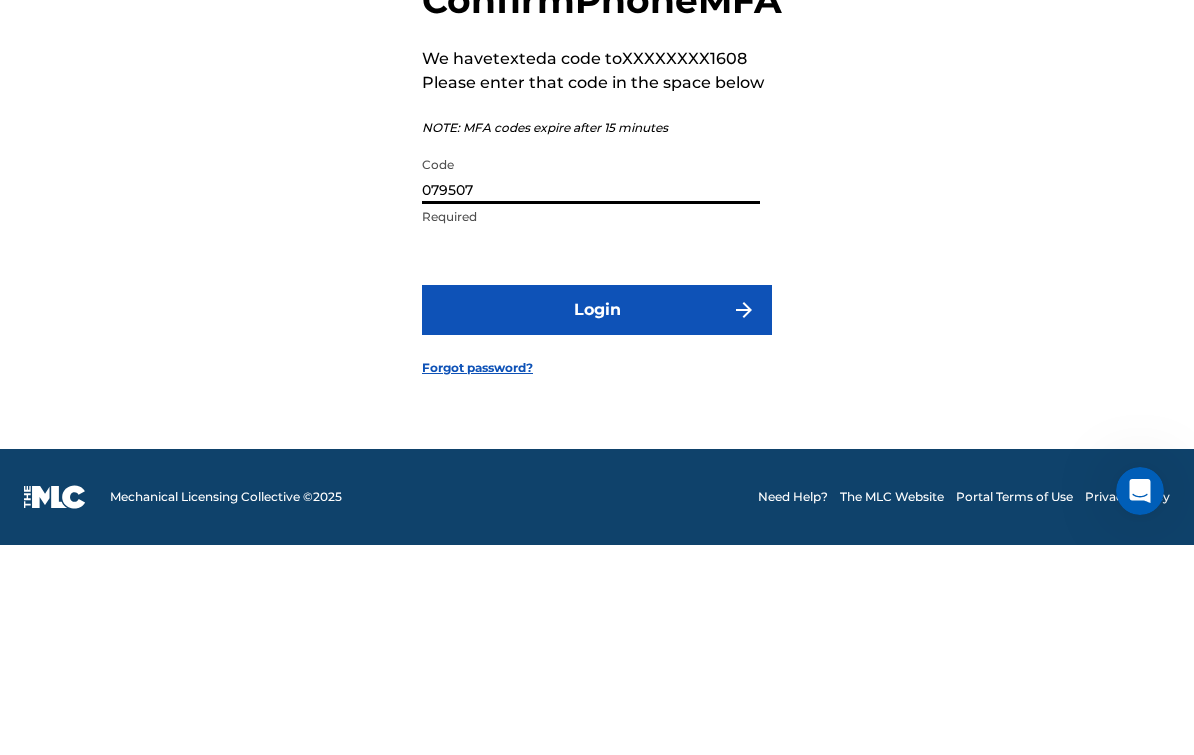 type on "079507" 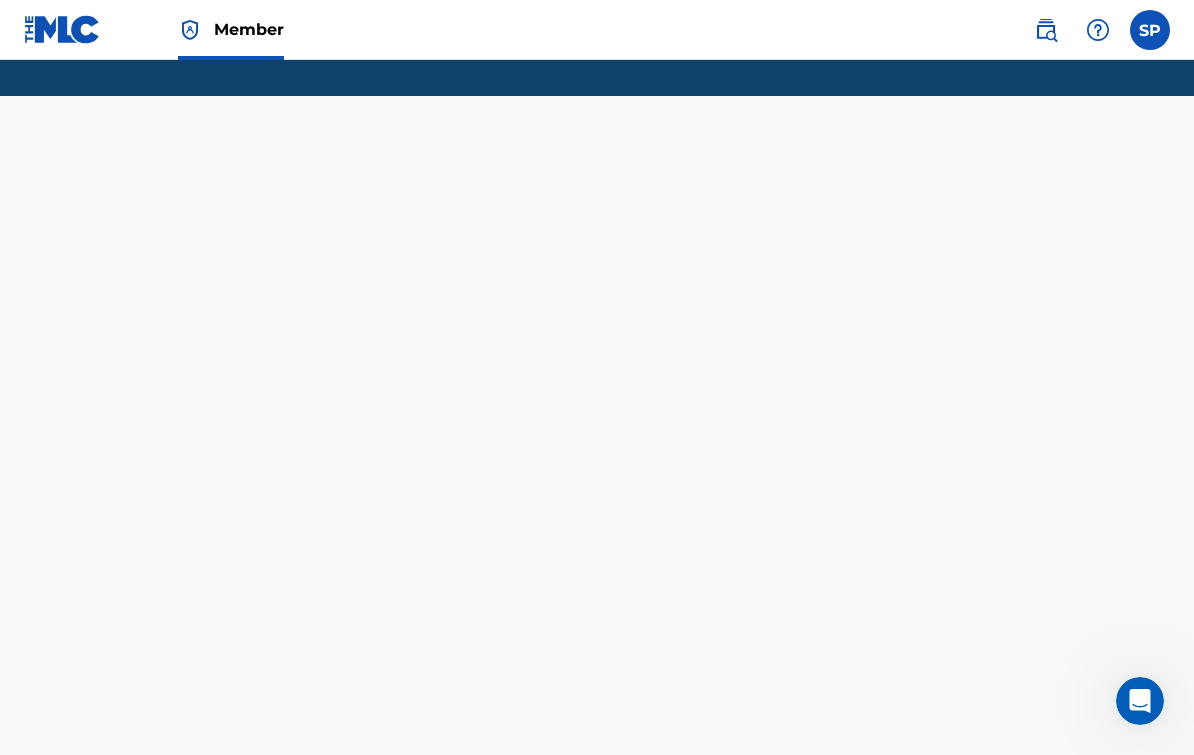 scroll, scrollTop: 0, scrollLeft: 0, axis: both 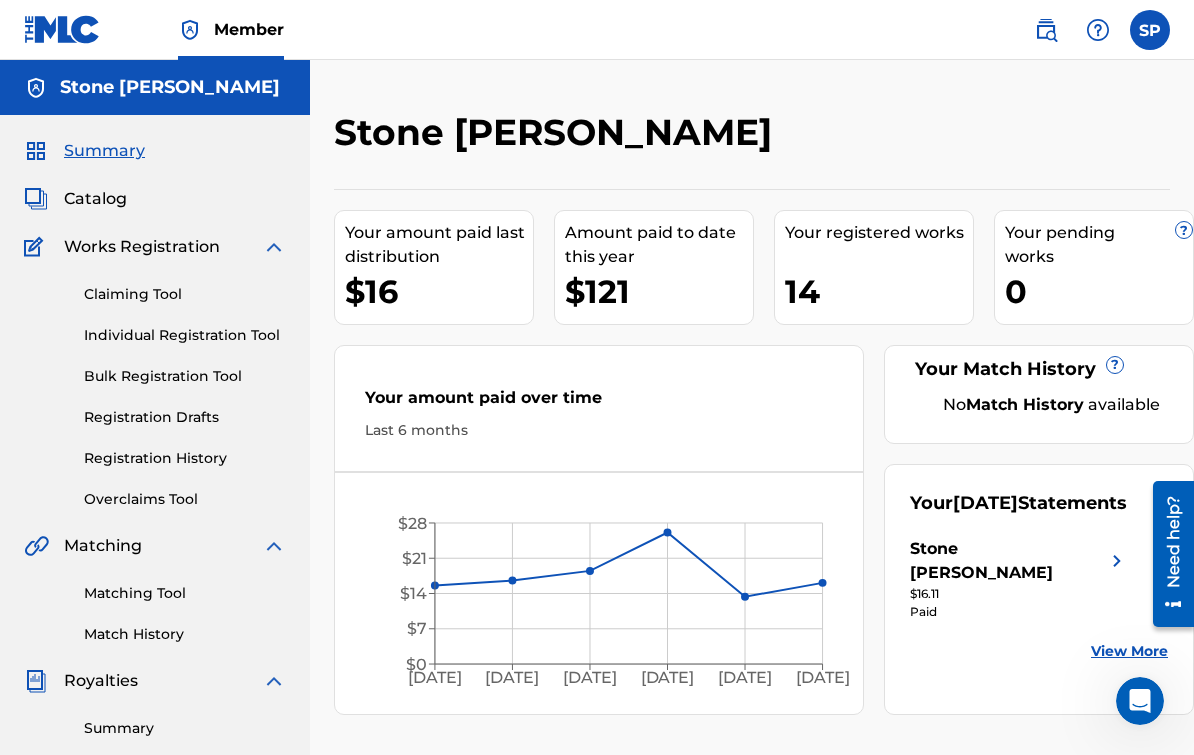 click on "Catalog" at bounding box center [155, 199] 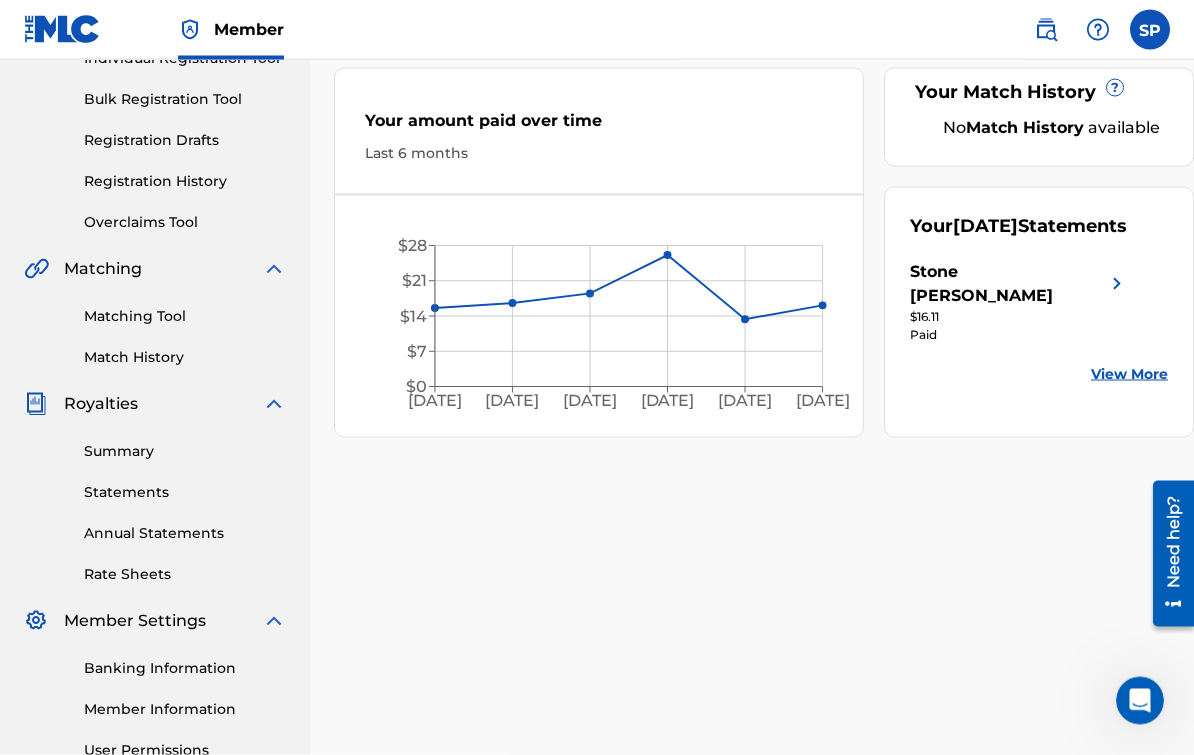 scroll, scrollTop: 288, scrollLeft: 0, axis: vertical 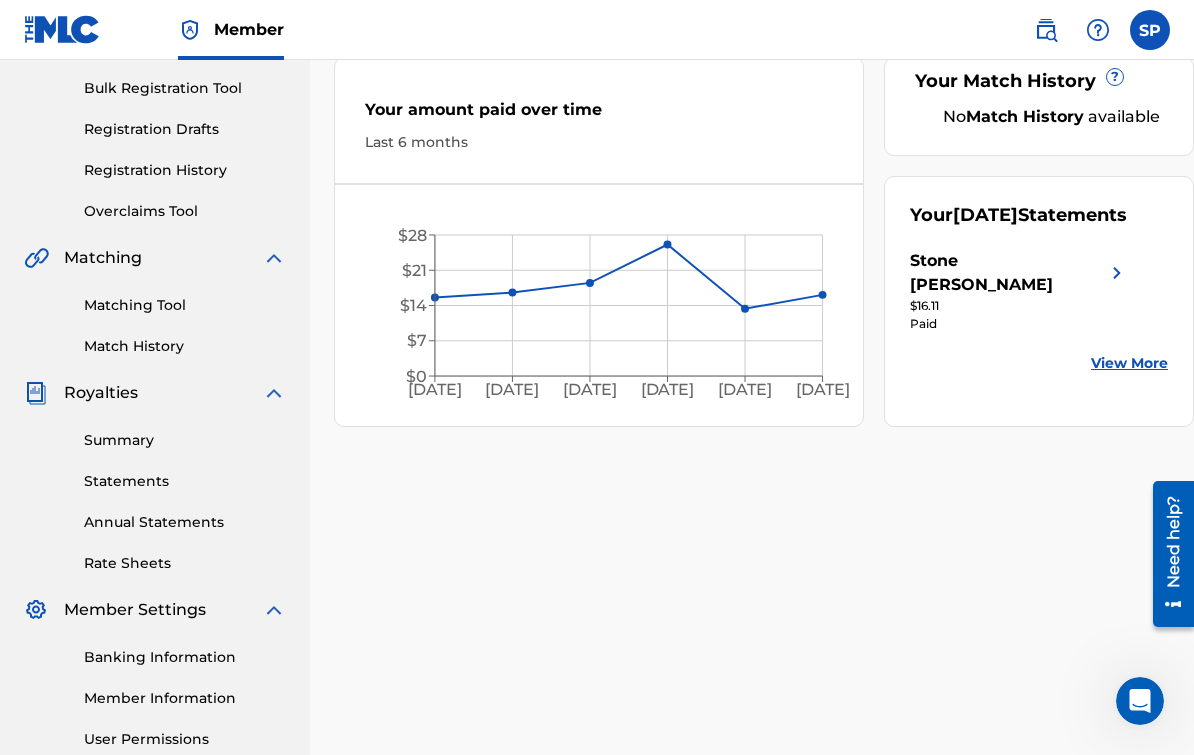 click on "View More" at bounding box center (1129, 363) 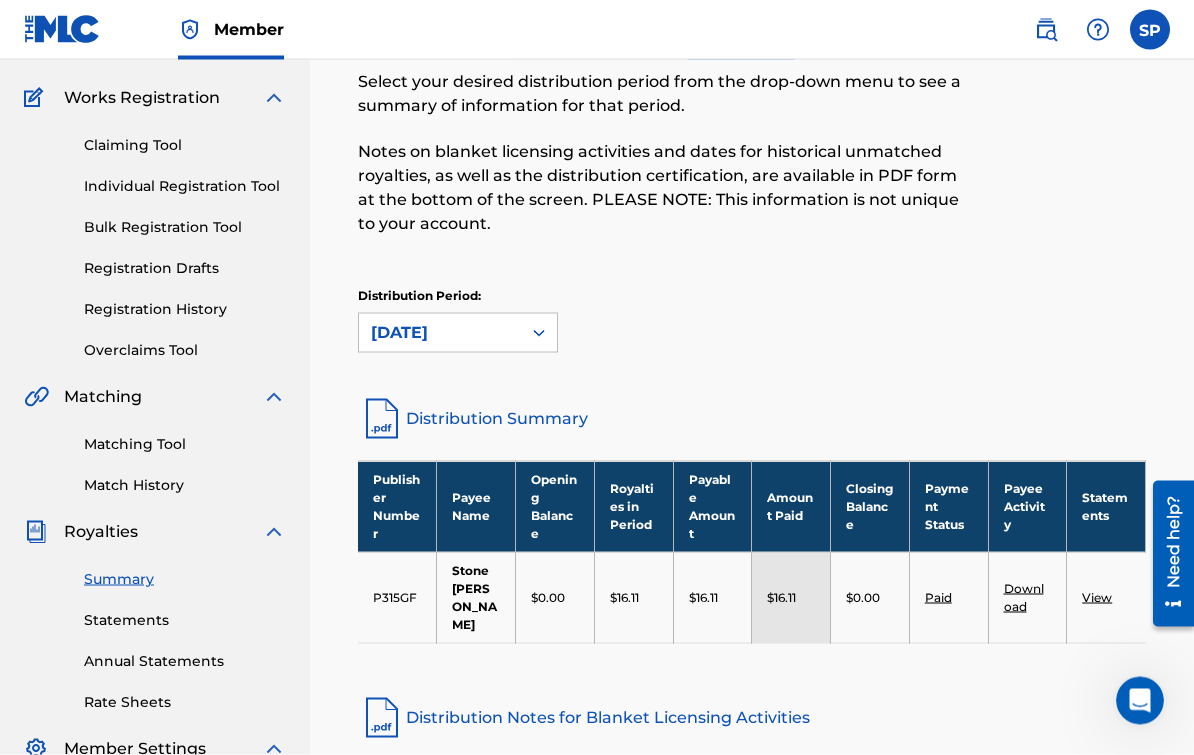 scroll, scrollTop: 132, scrollLeft: 0, axis: vertical 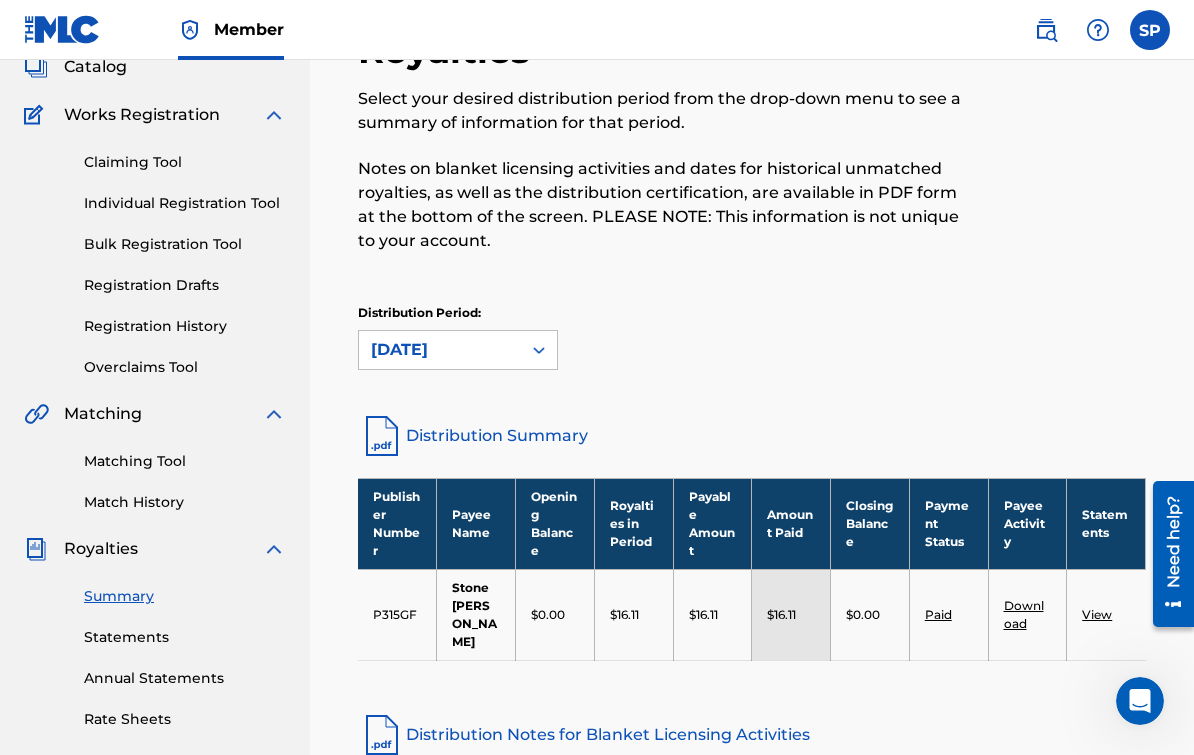 click on "Distribution Period: [DATE]" at bounding box center (458, 337) 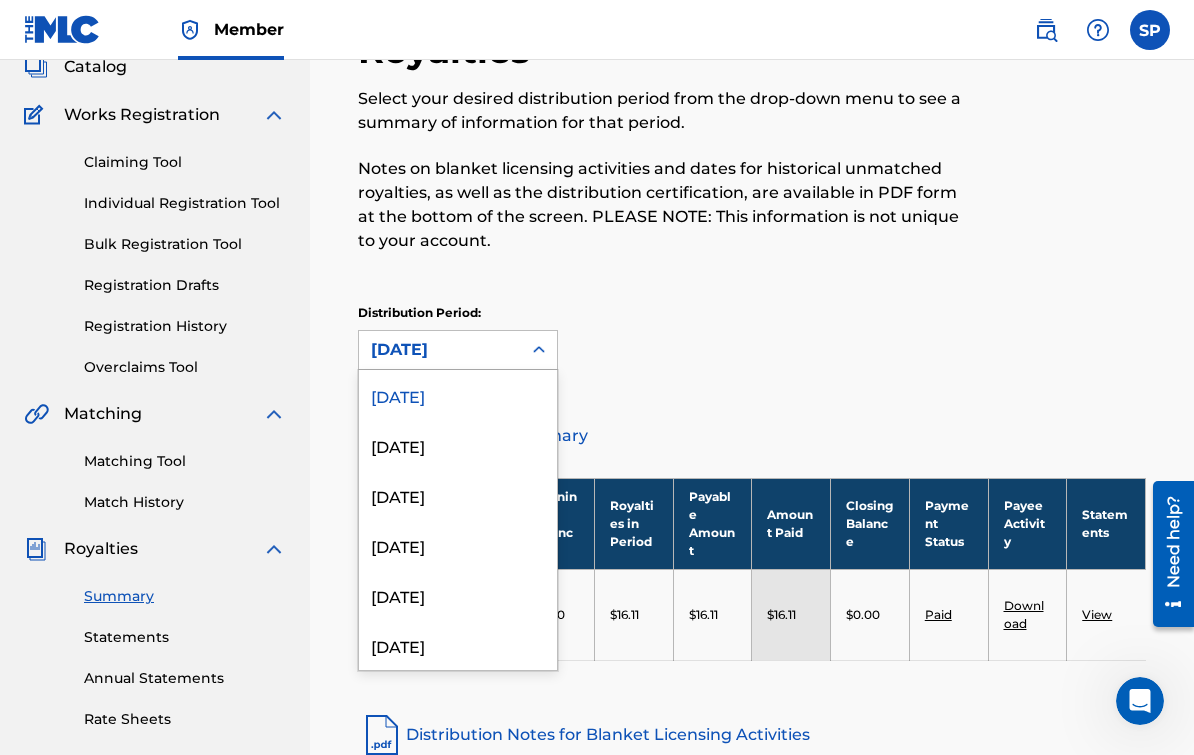 click on "[DATE]" at bounding box center [458, 645] 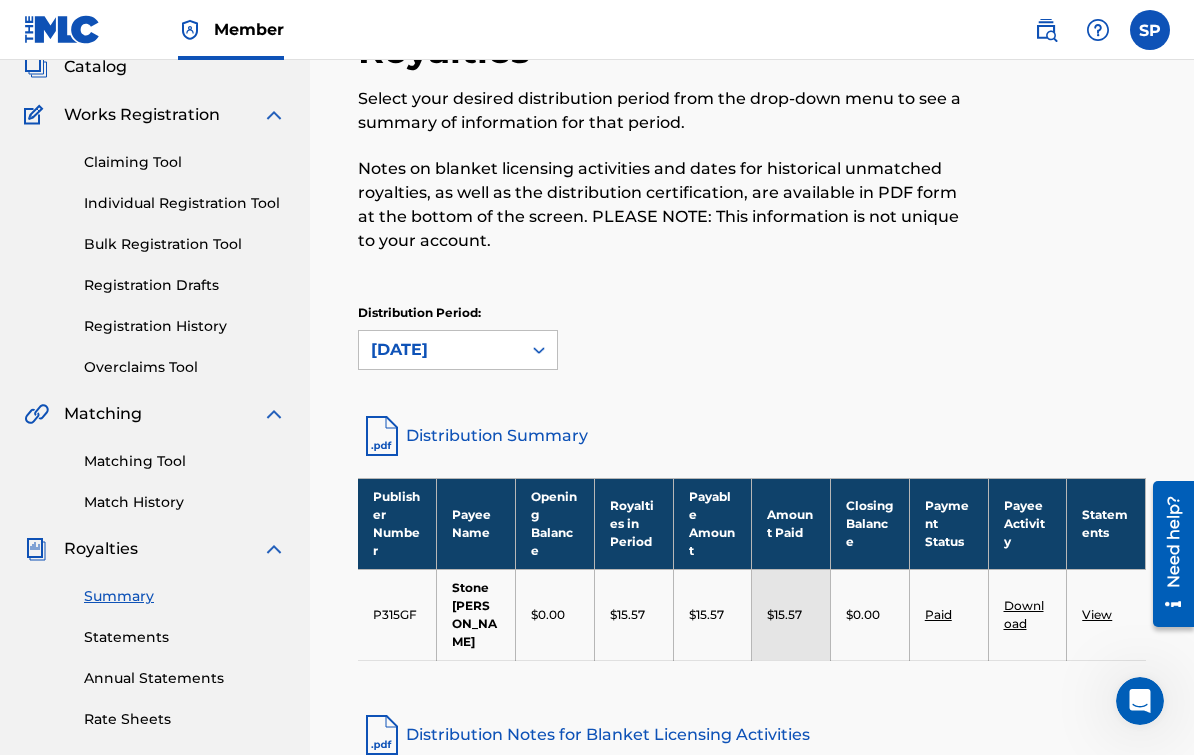 click on "Distribution Period: [DATE]" at bounding box center [752, 337] 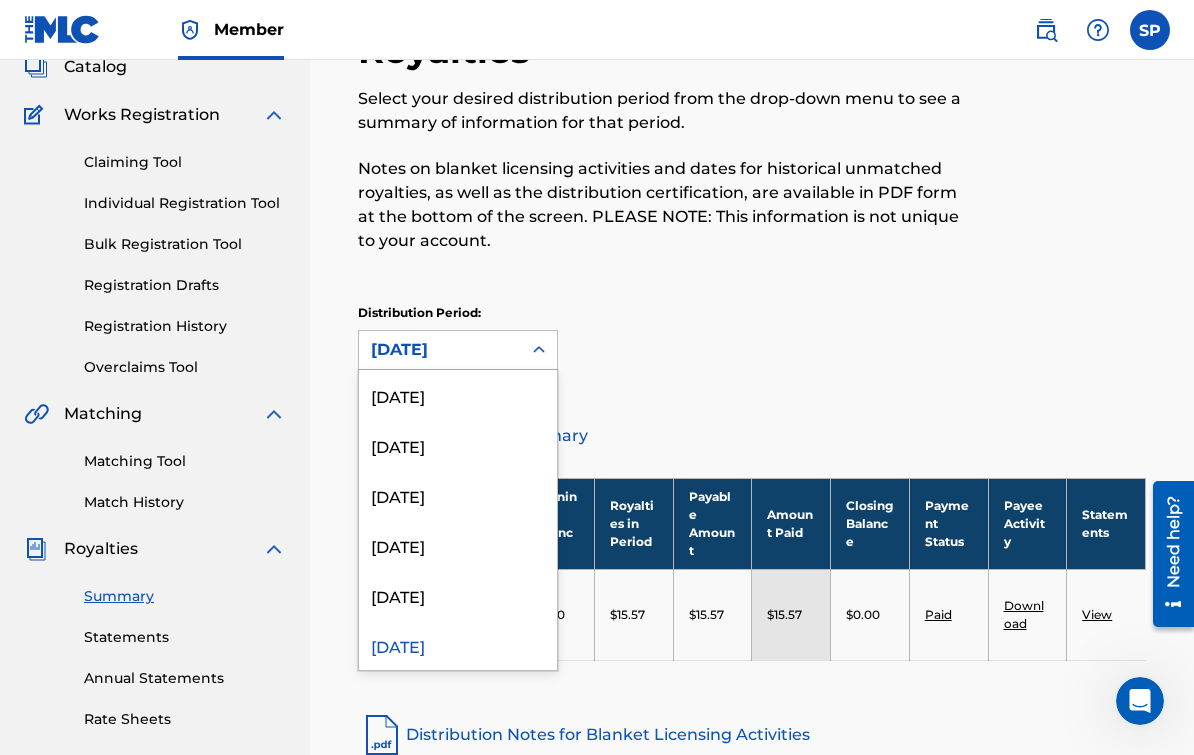 scroll, scrollTop: 16, scrollLeft: 0, axis: vertical 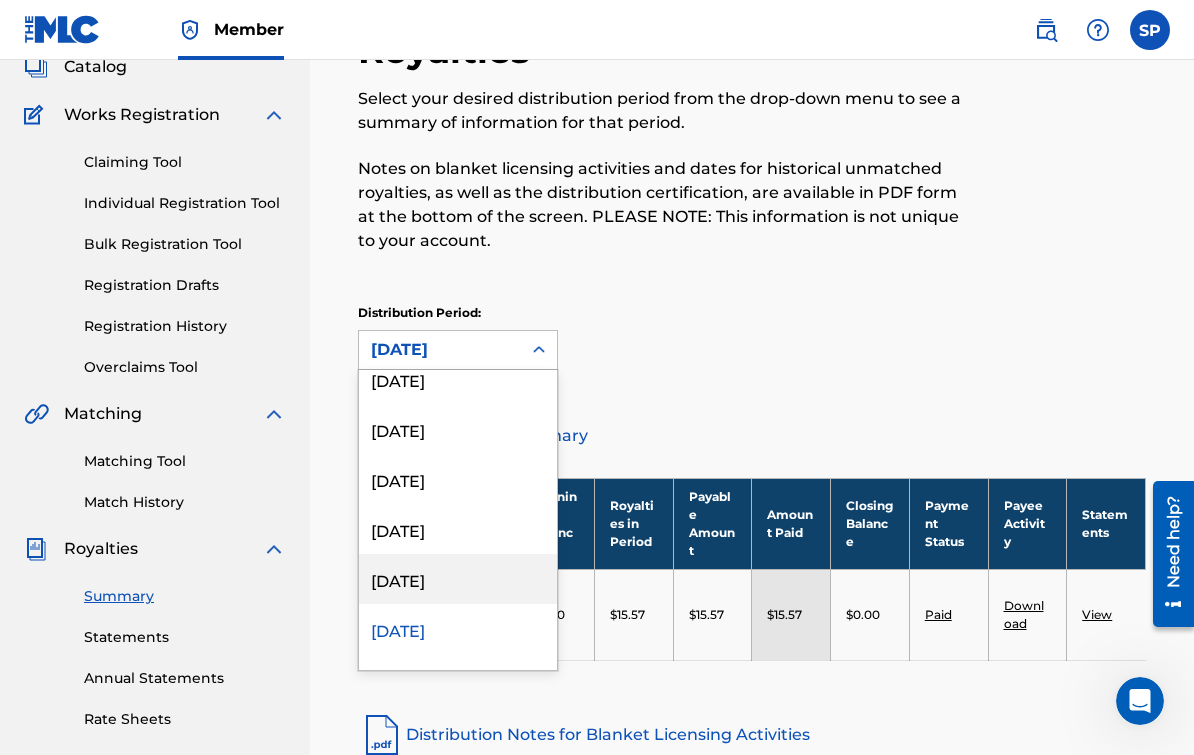 click on "[DATE]" at bounding box center [458, 579] 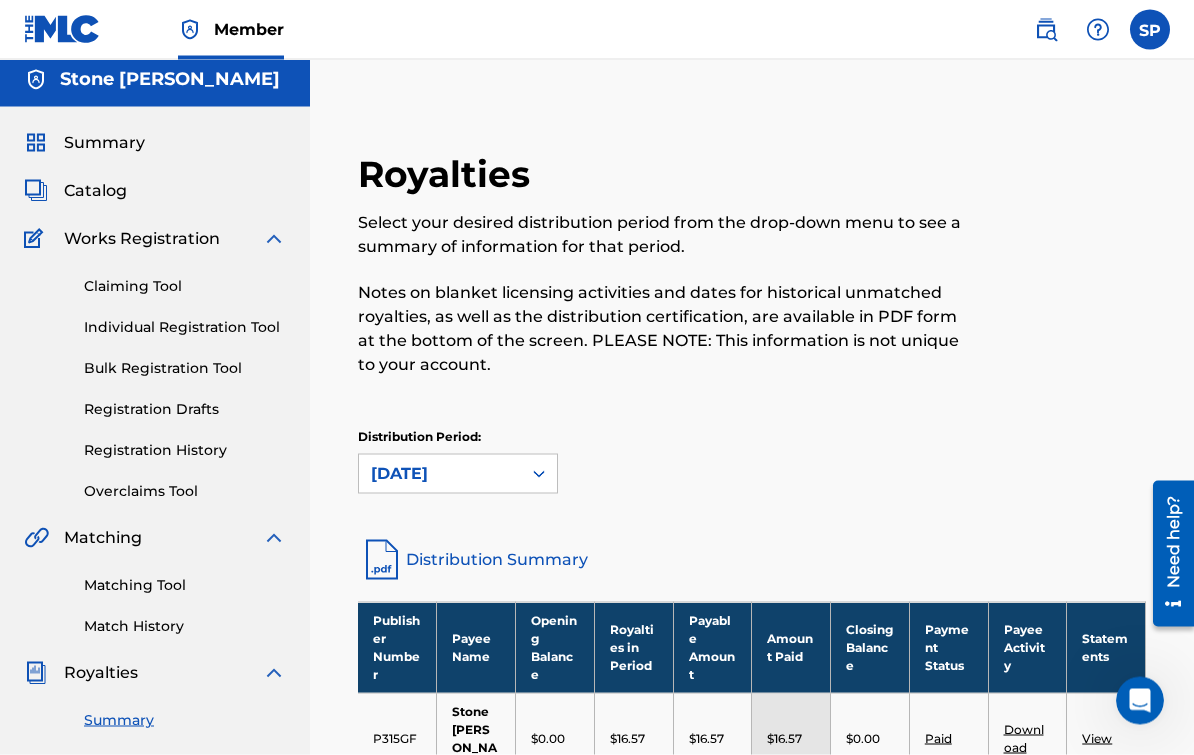 scroll, scrollTop: 0, scrollLeft: 0, axis: both 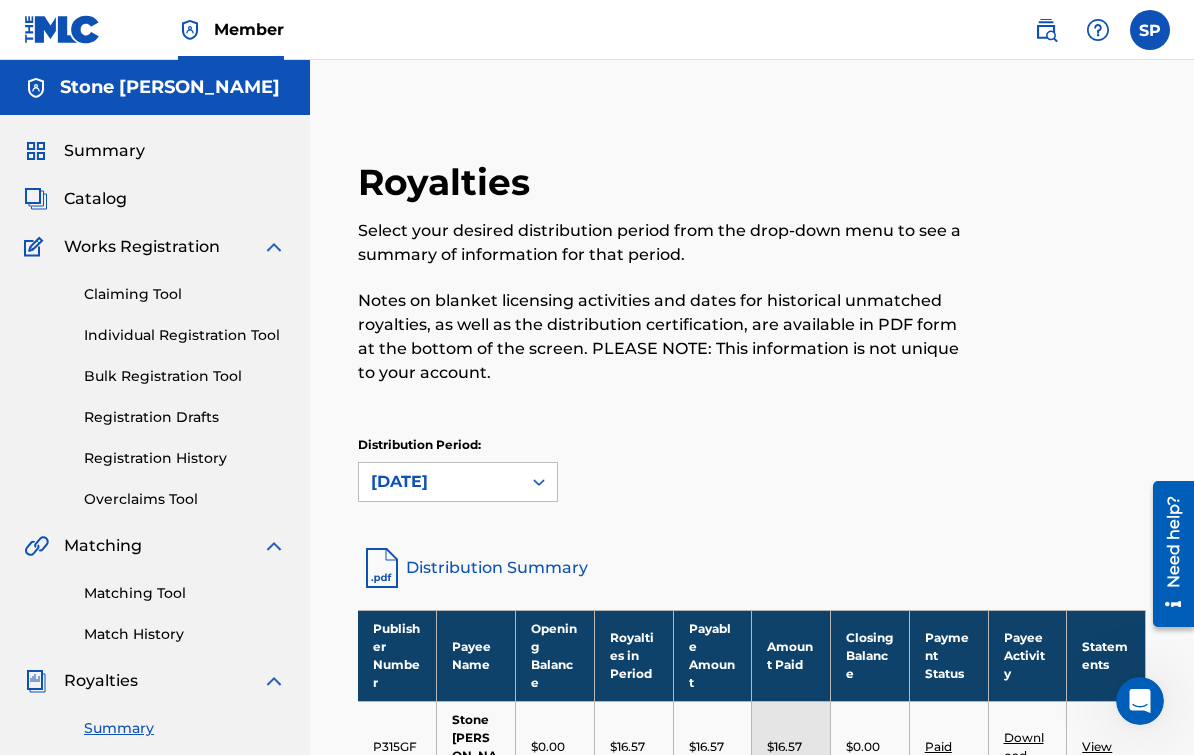 click on "Registration History" at bounding box center (185, 458) 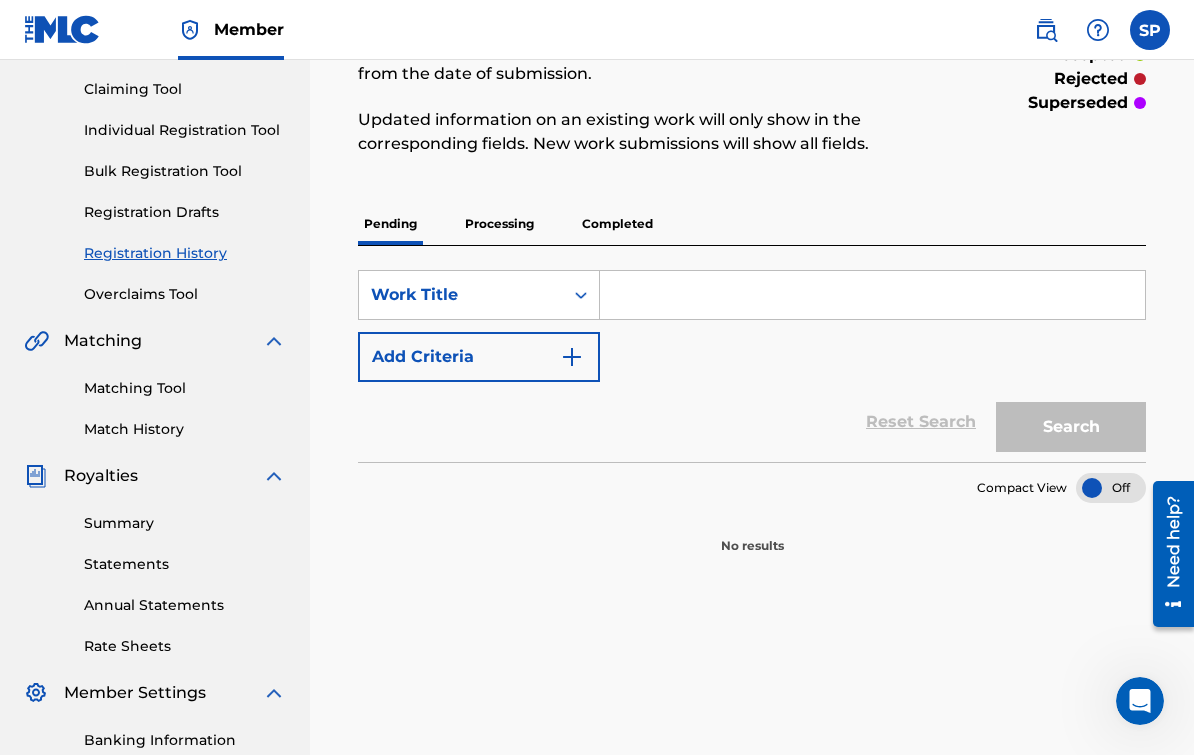 scroll, scrollTop: 0, scrollLeft: 0, axis: both 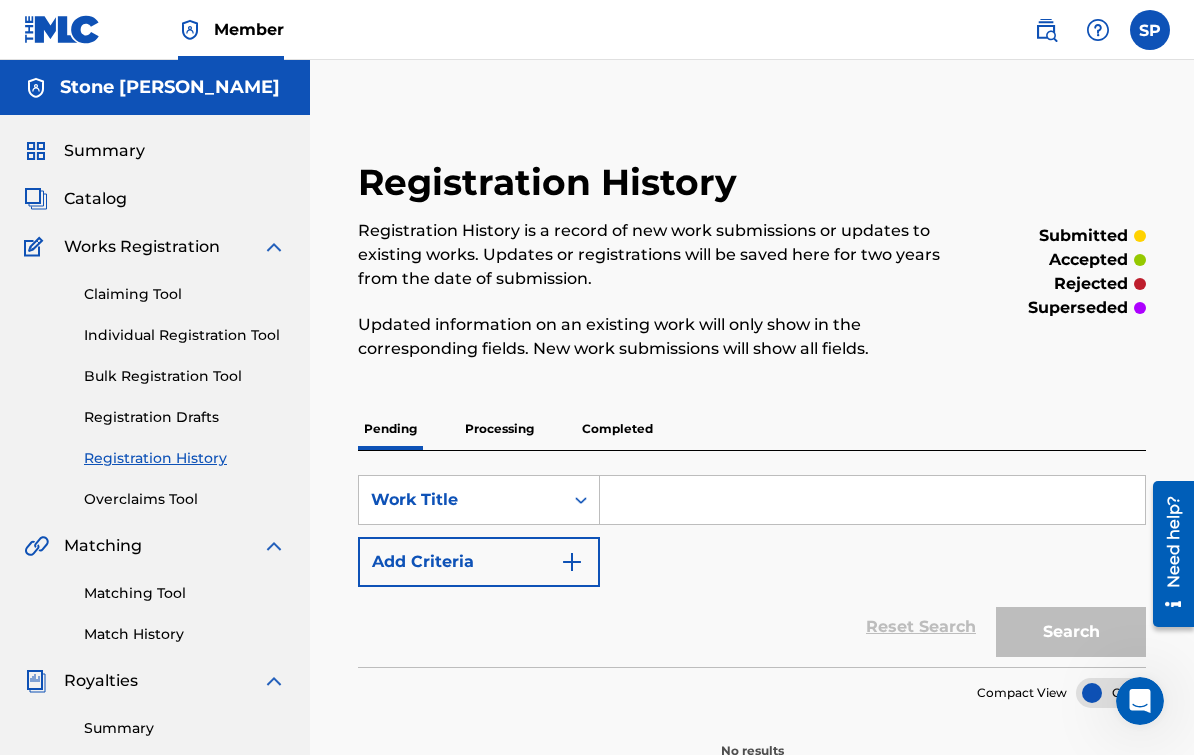 click on "Catalog" at bounding box center (95, 199) 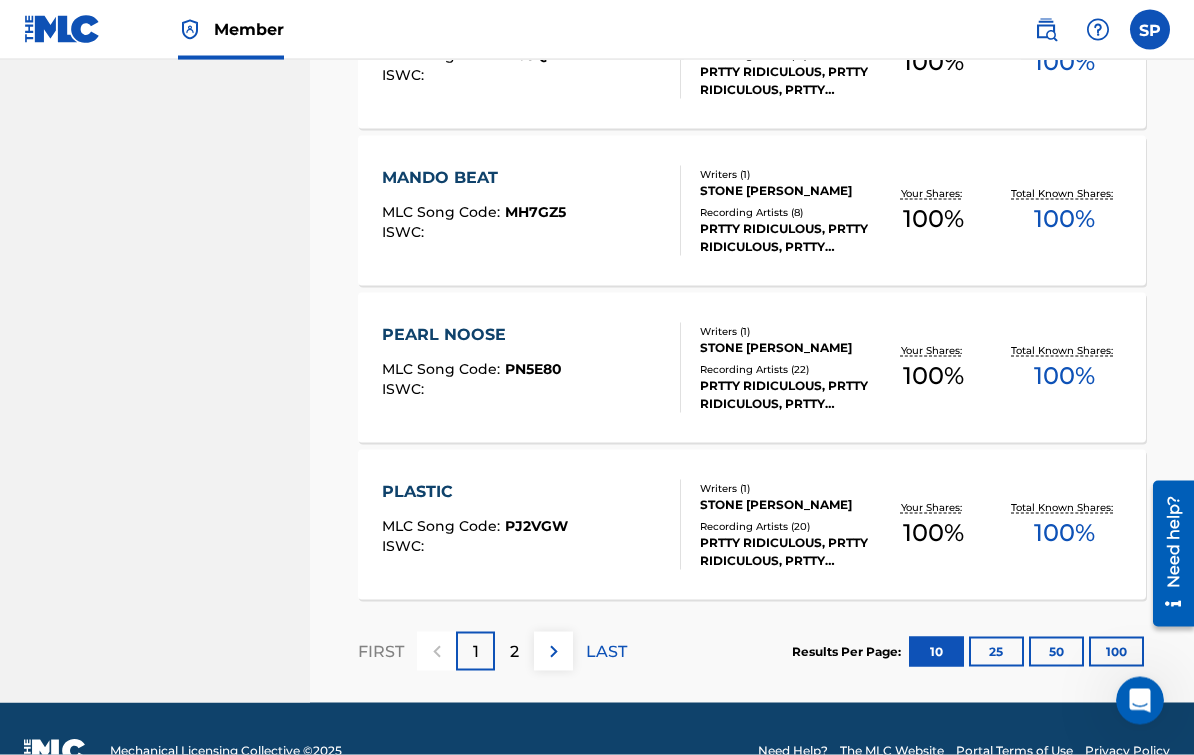 scroll, scrollTop: 1548, scrollLeft: 0, axis: vertical 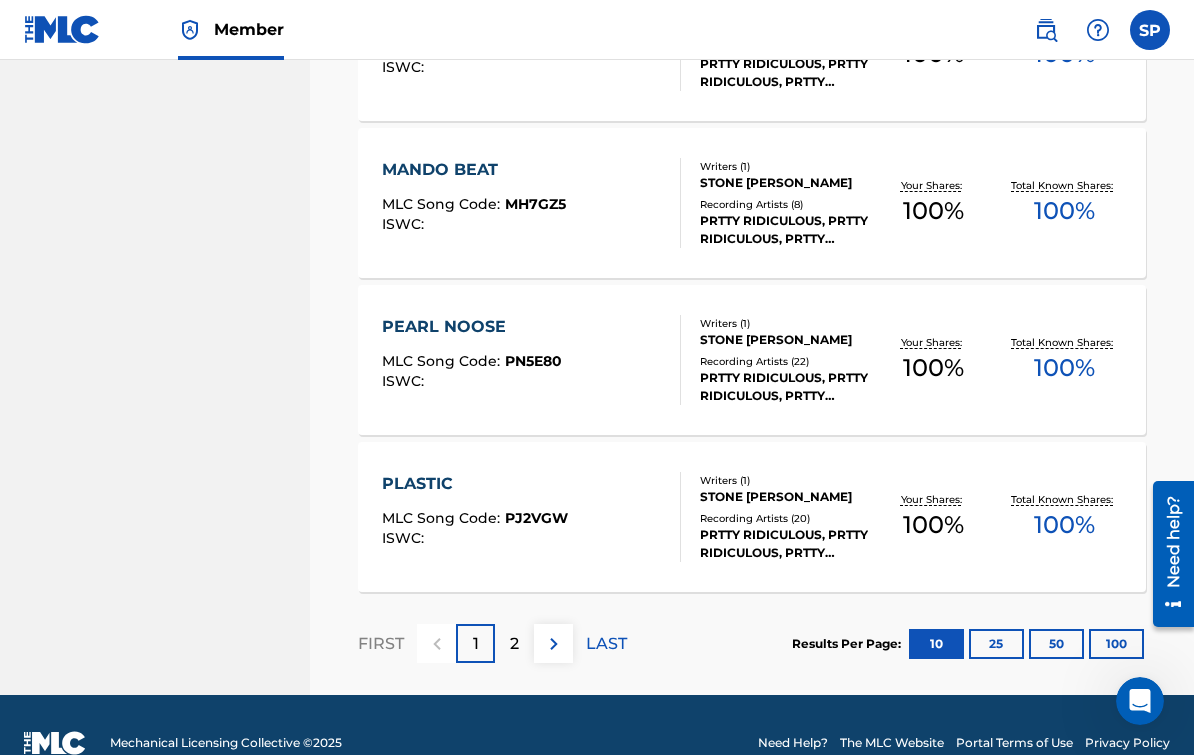 click at bounding box center (553, 643) 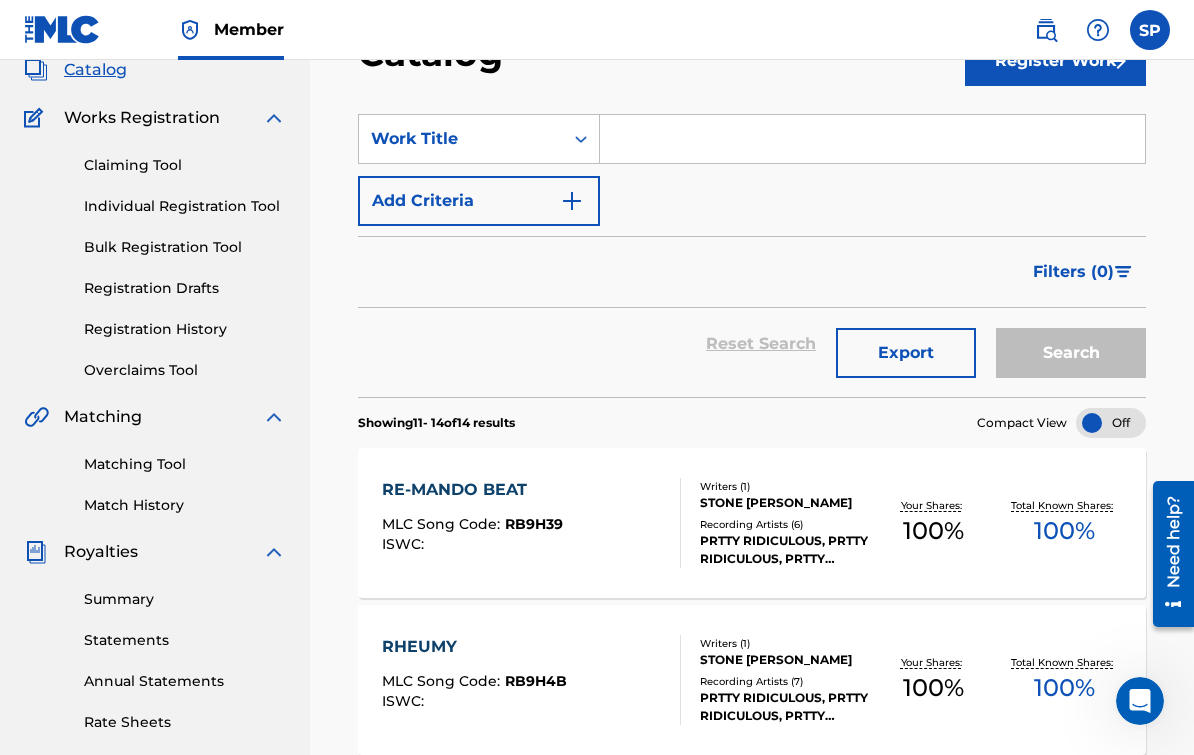 scroll, scrollTop: 0, scrollLeft: 0, axis: both 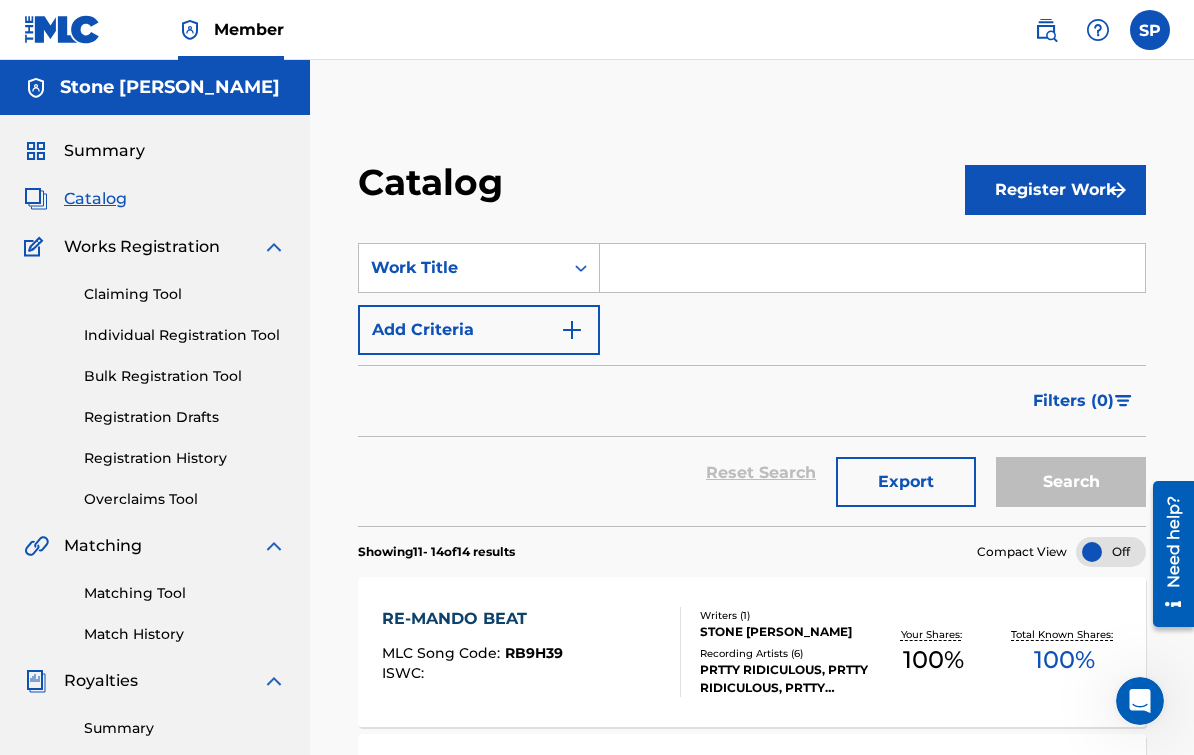 click on "Summary" at bounding box center [104, 151] 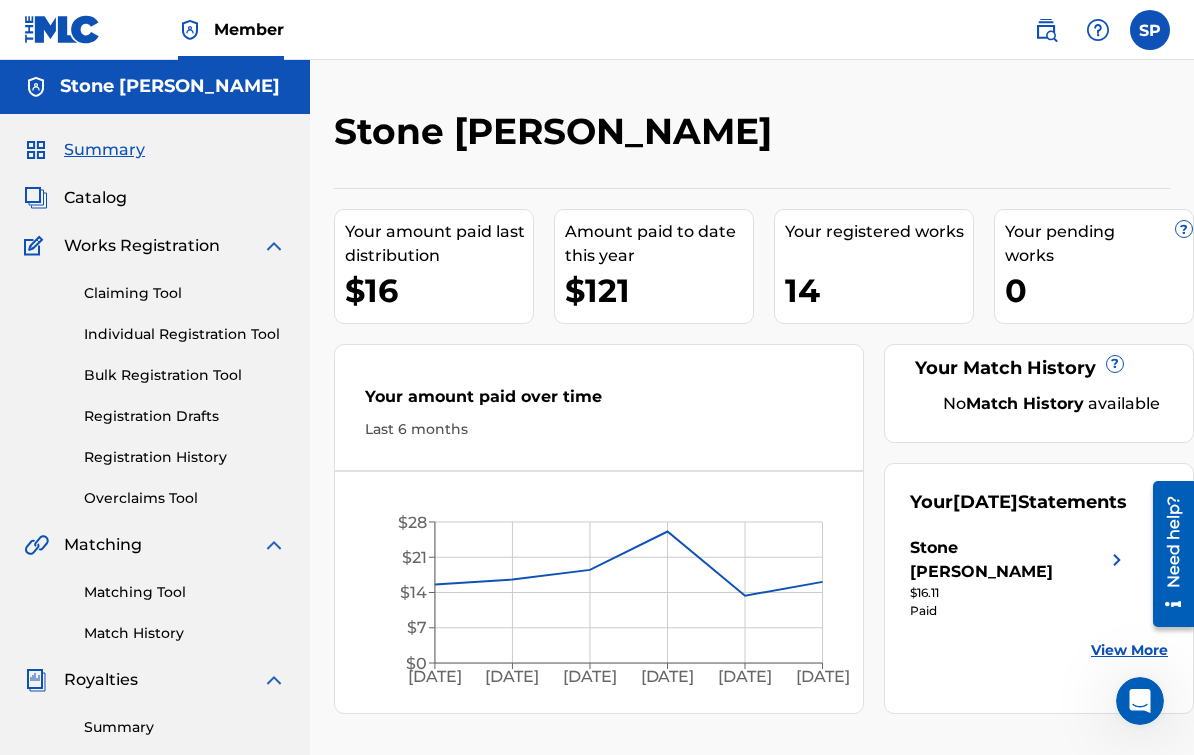scroll, scrollTop: 0, scrollLeft: 0, axis: both 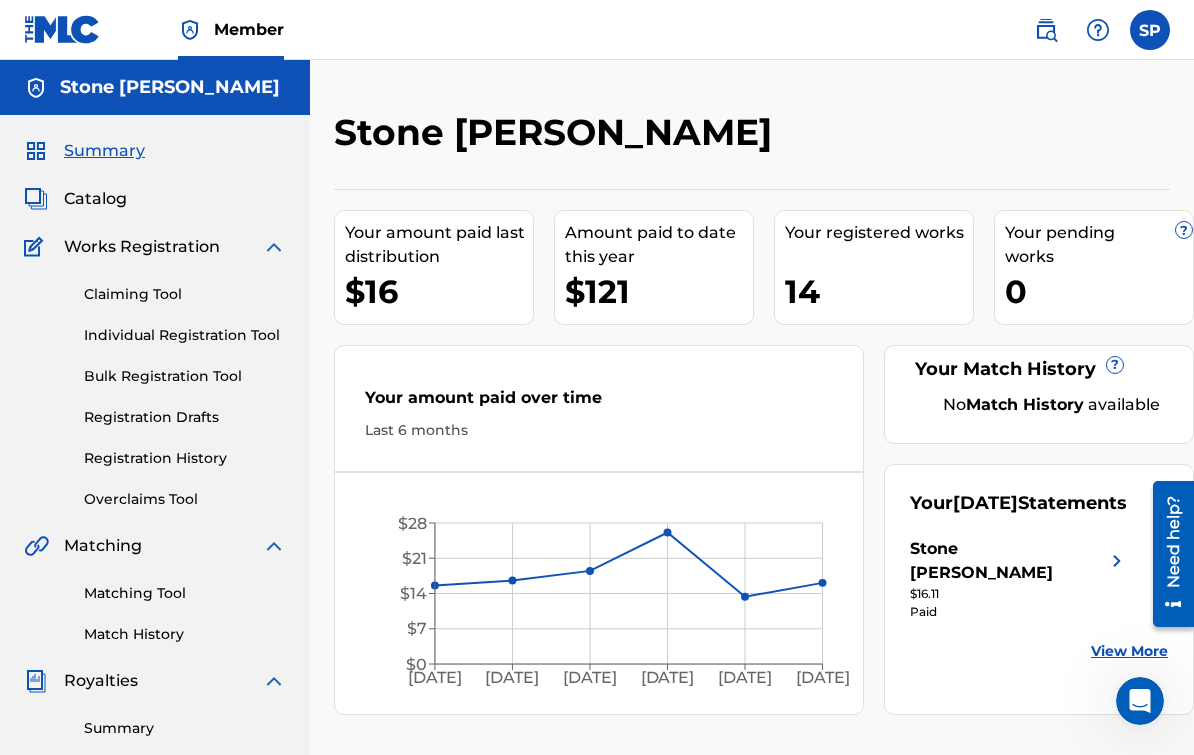 click on "Claiming Tool" at bounding box center [185, 294] 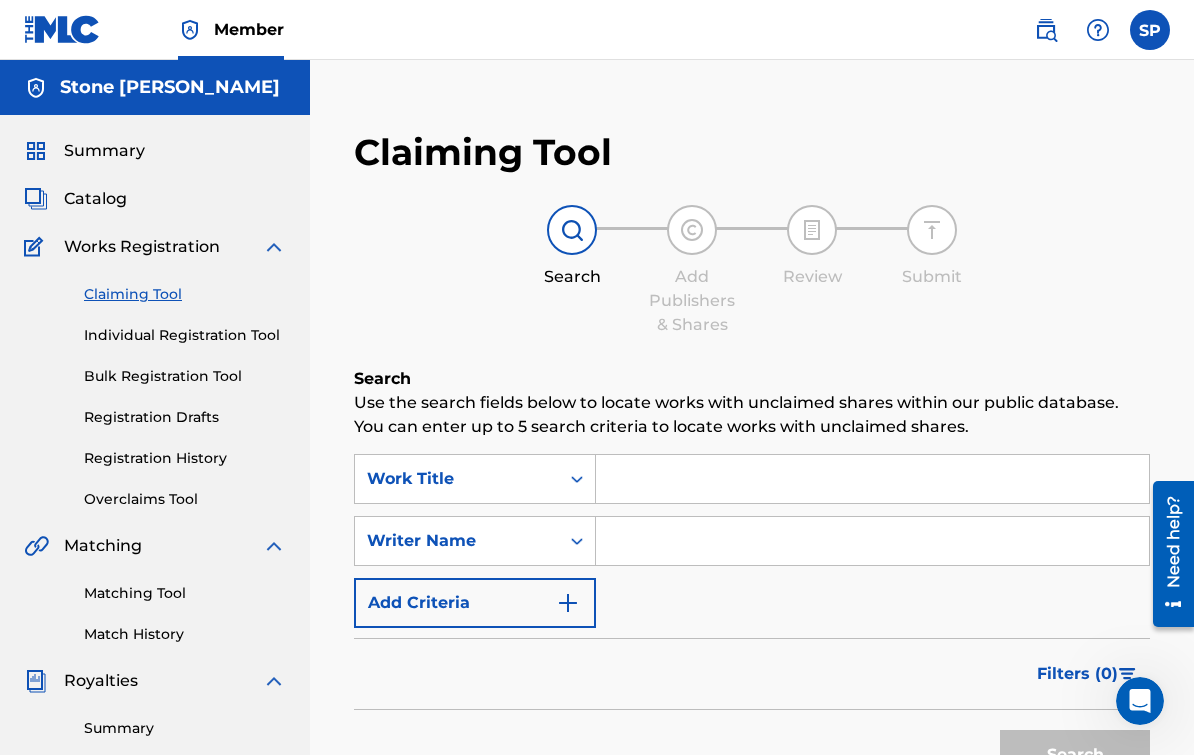 click on "Individual Registration Tool" at bounding box center [185, 335] 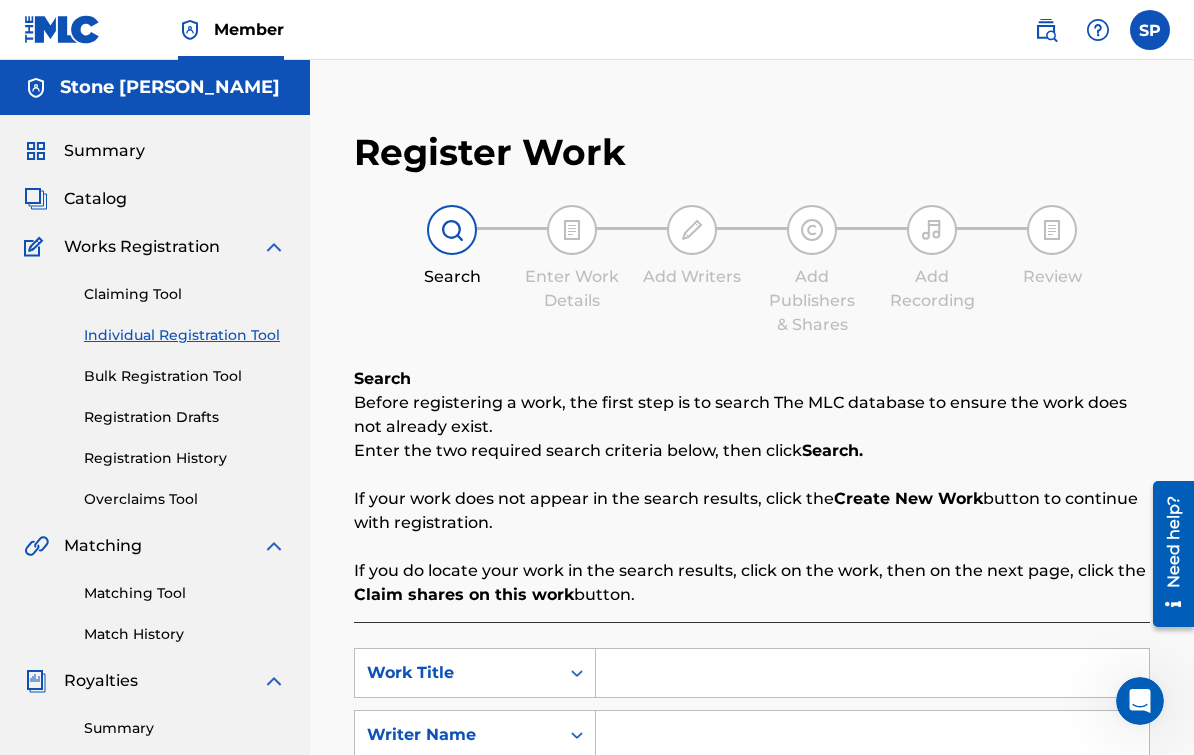 click on "Bulk Registration Tool" at bounding box center [185, 376] 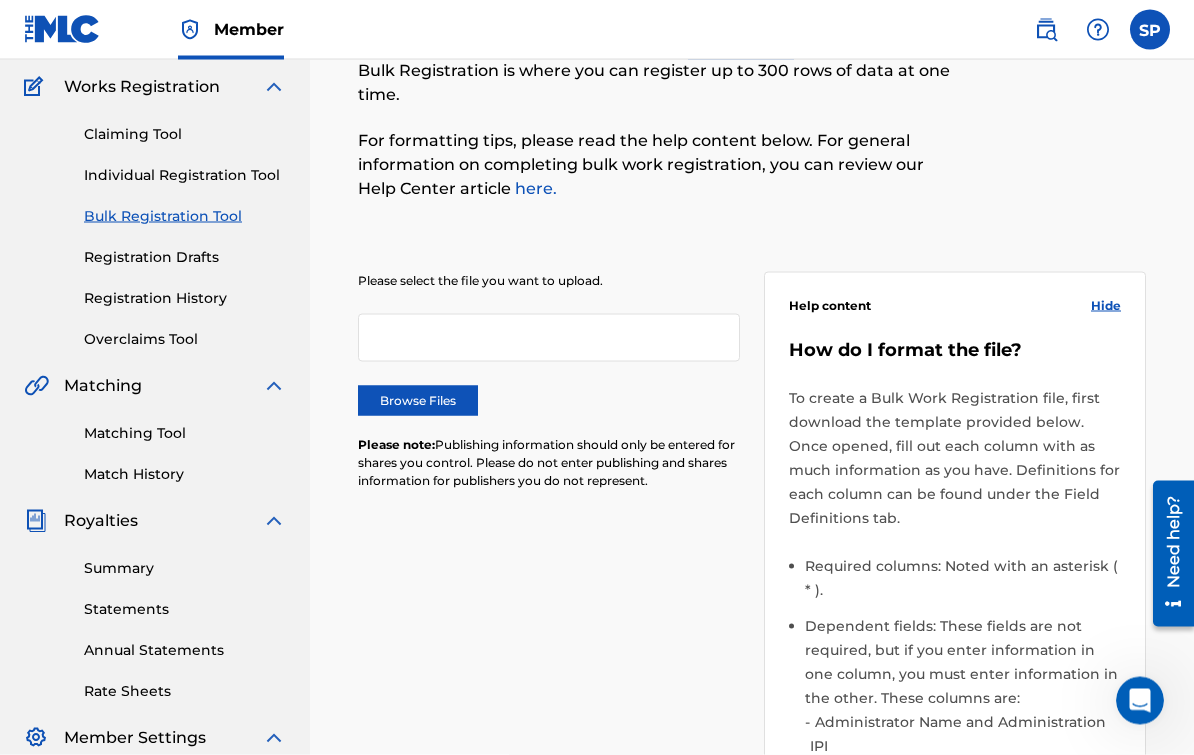 scroll, scrollTop: 192, scrollLeft: 0, axis: vertical 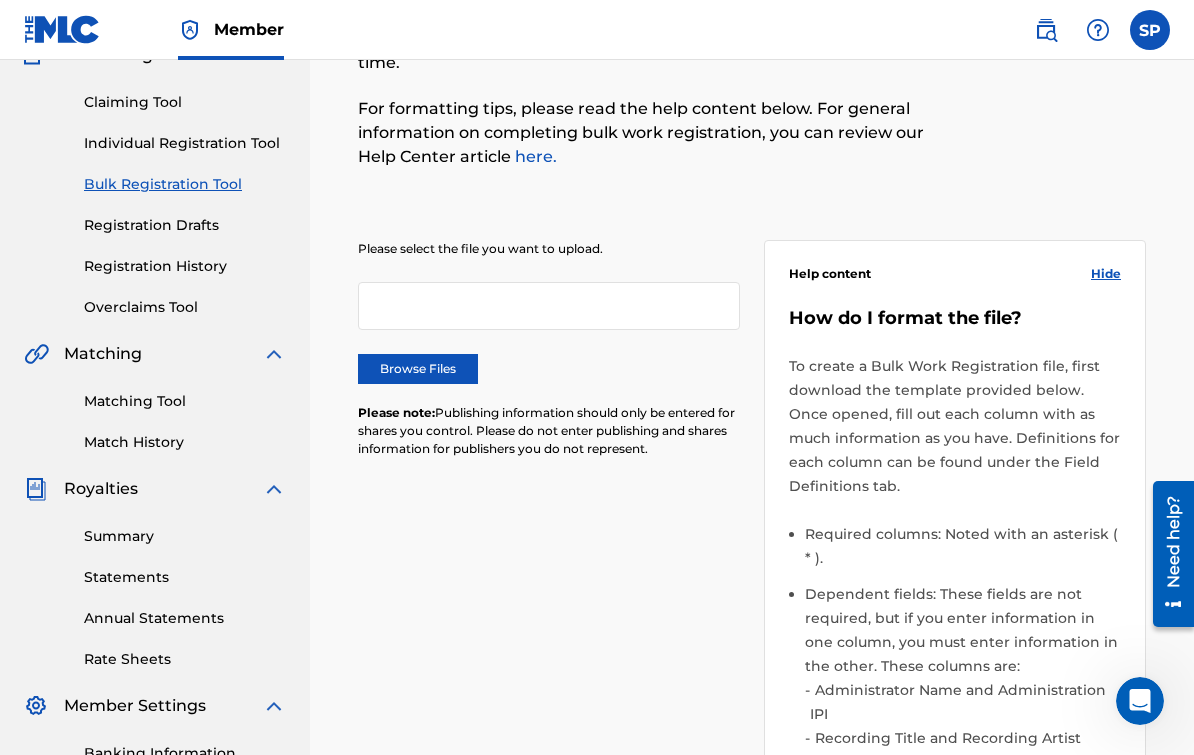 click on "Summary" at bounding box center (185, 536) 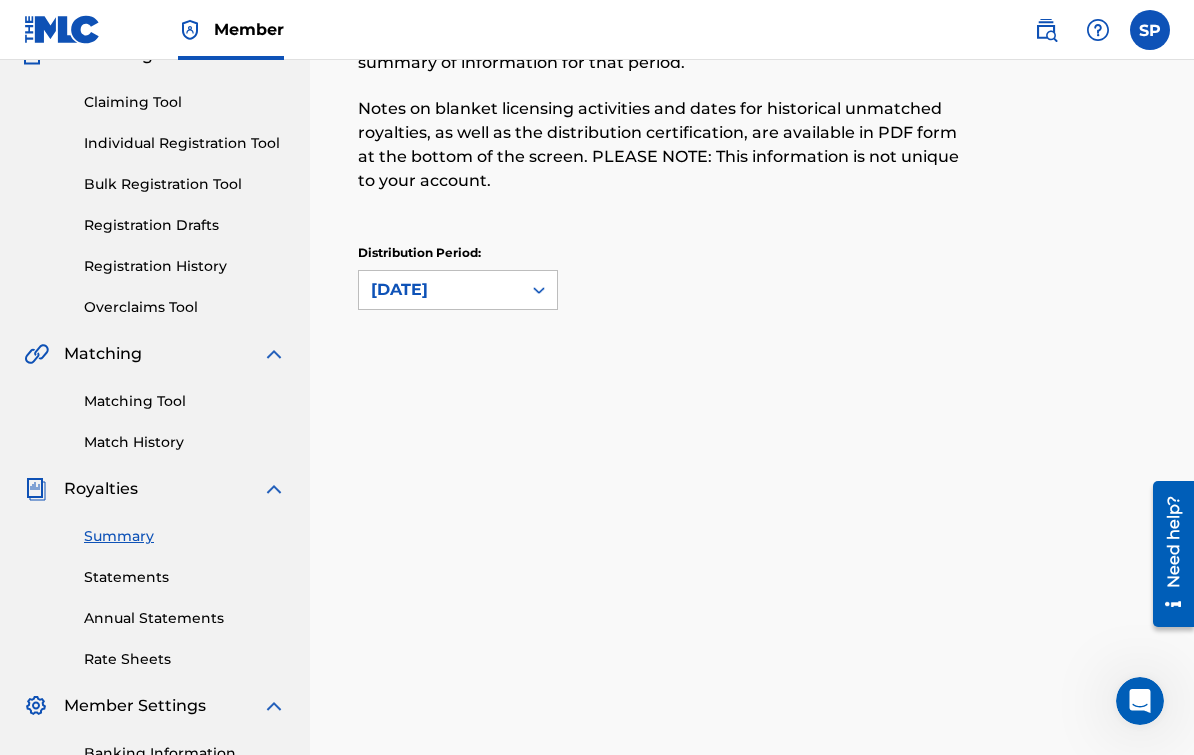 scroll, scrollTop: 0, scrollLeft: 0, axis: both 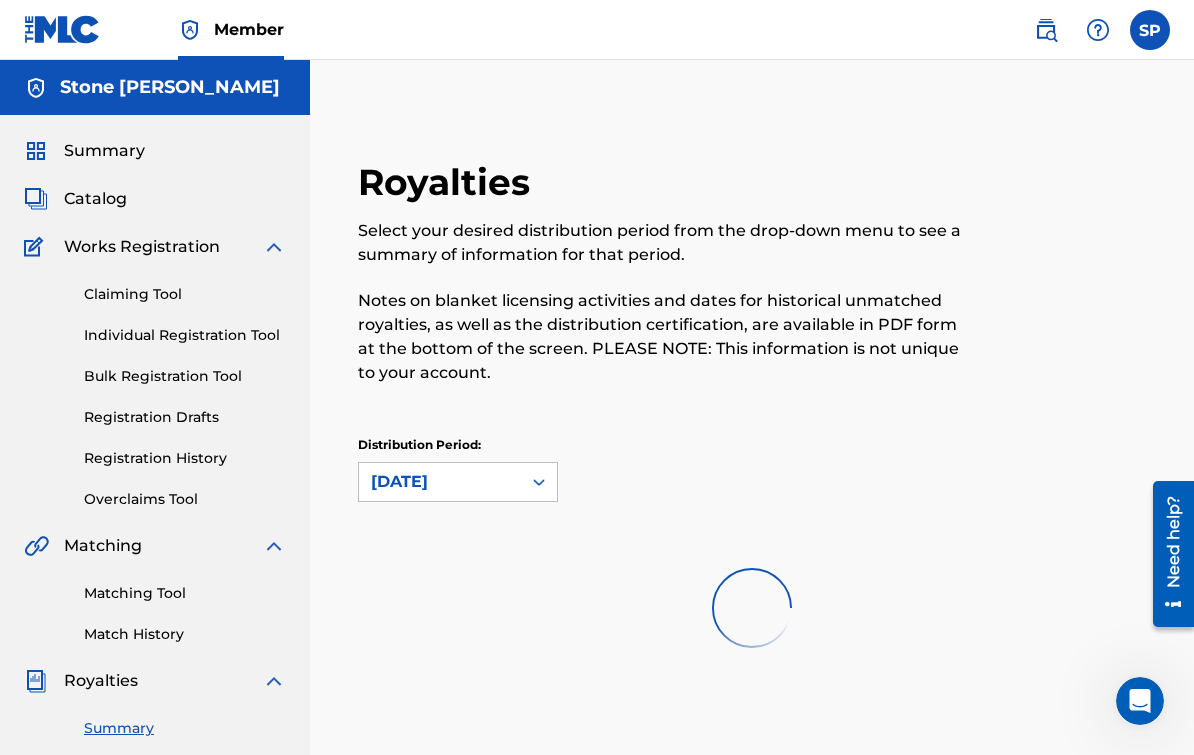 click on "Matching Tool" at bounding box center [185, 593] 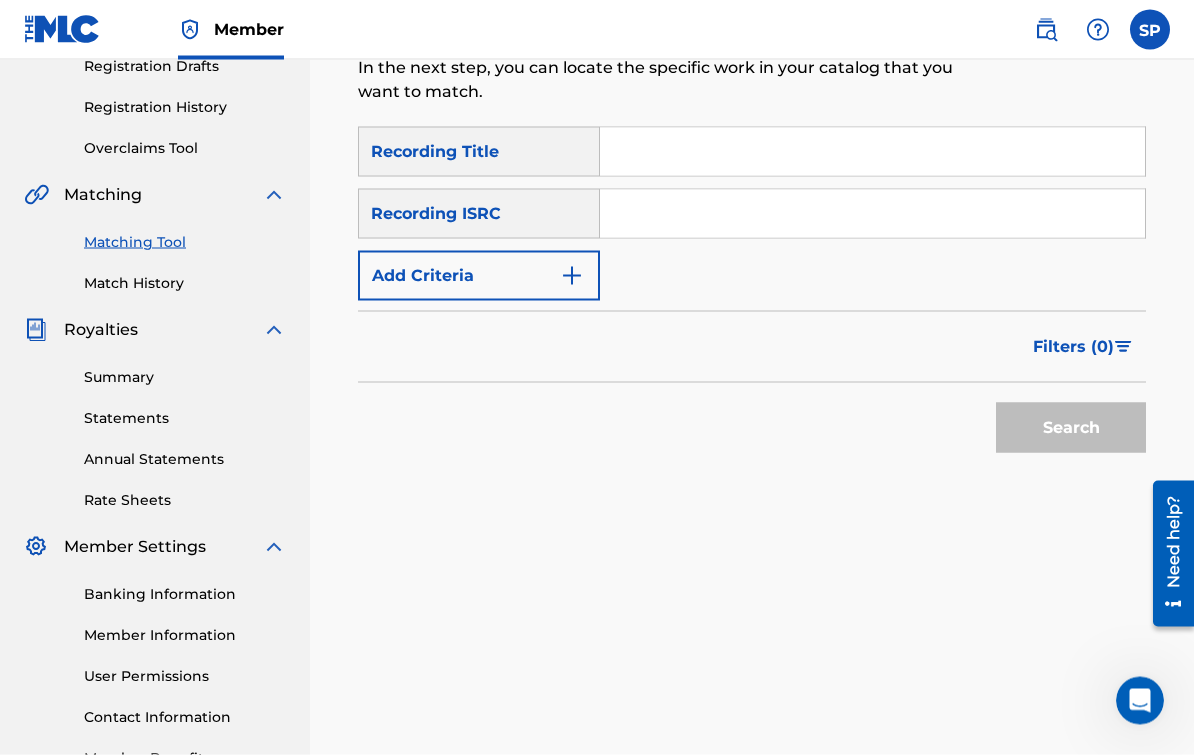 scroll, scrollTop: 352, scrollLeft: 0, axis: vertical 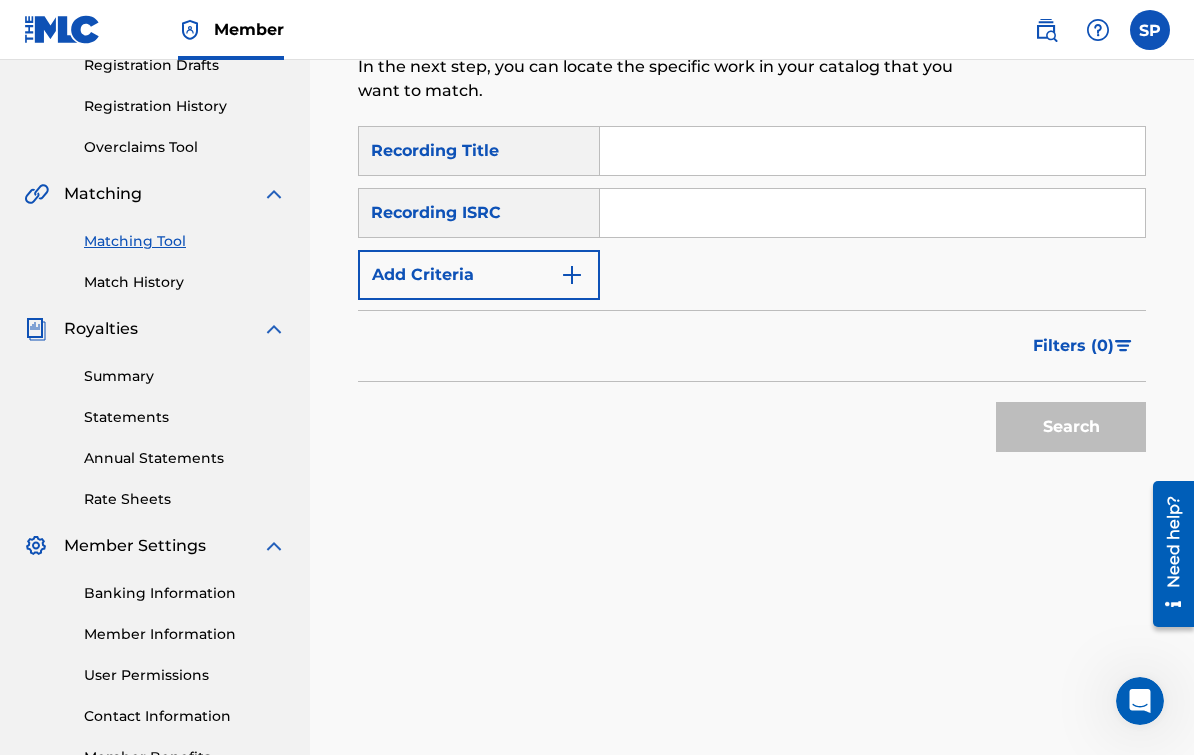 click on "Statements" at bounding box center (185, 417) 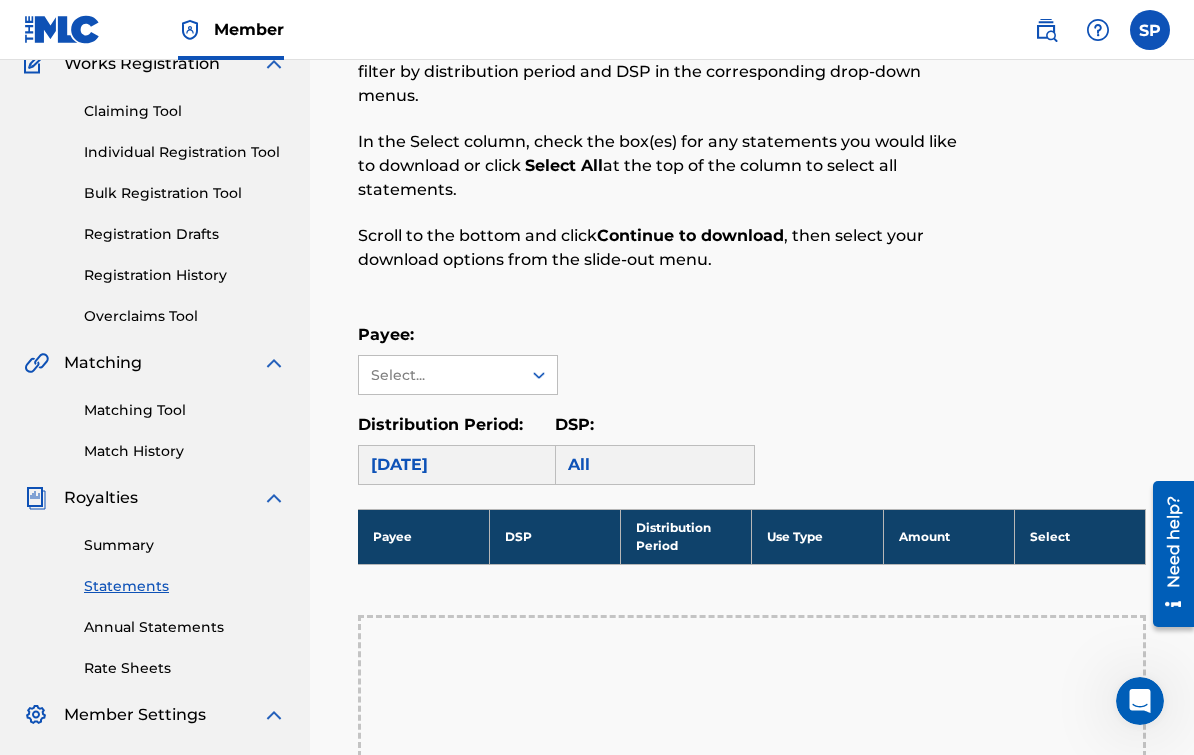 scroll, scrollTop: 181, scrollLeft: 0, axis: vertical 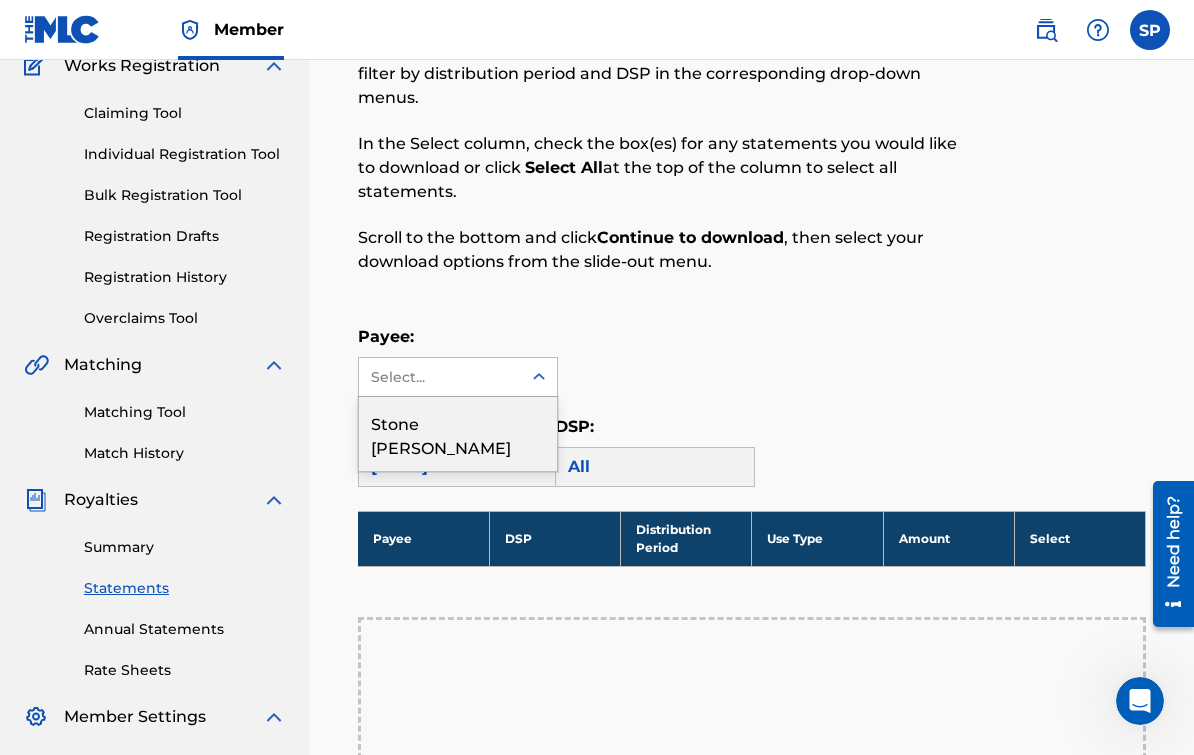 click on "Stone [PERSON_NAME]" at bounding box center [458, 434] 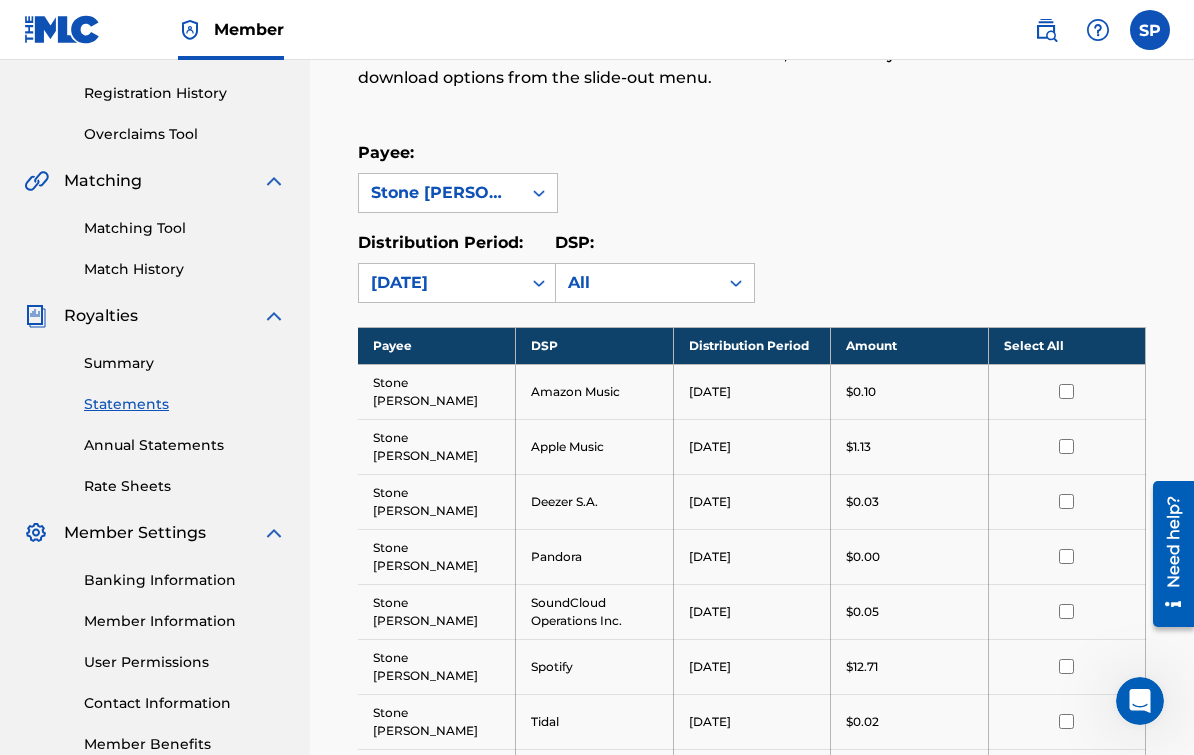 scroll, scrollTop: 313, scrollLeft: 0, axis: vertical 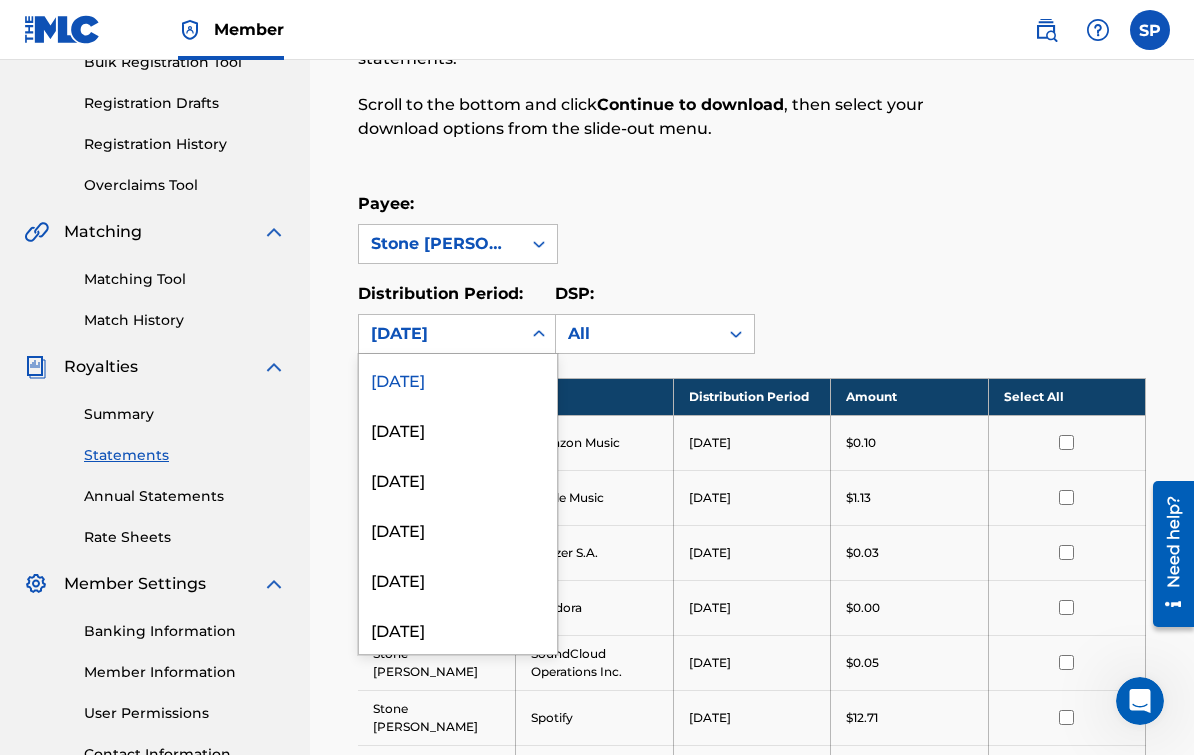 click on "[DATE]" at bounding box center [458, 629] 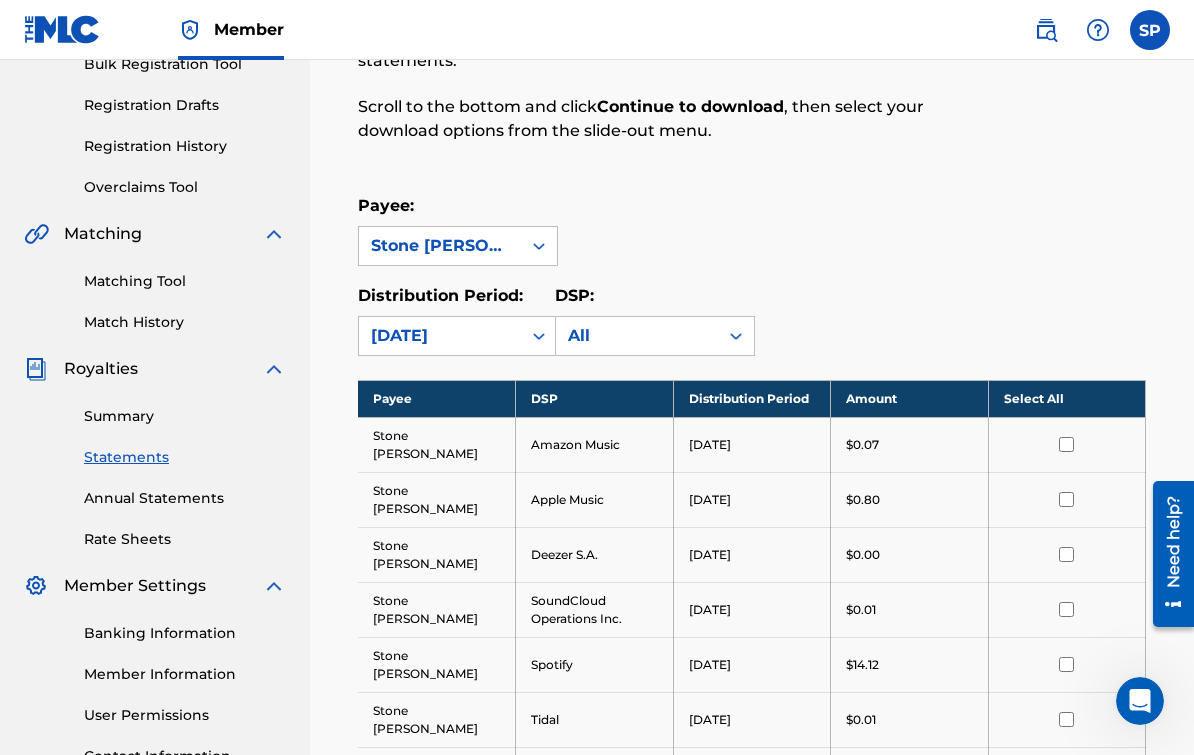 scroll, scrollTop: 307, scrollLeft: 0, axis: vertical 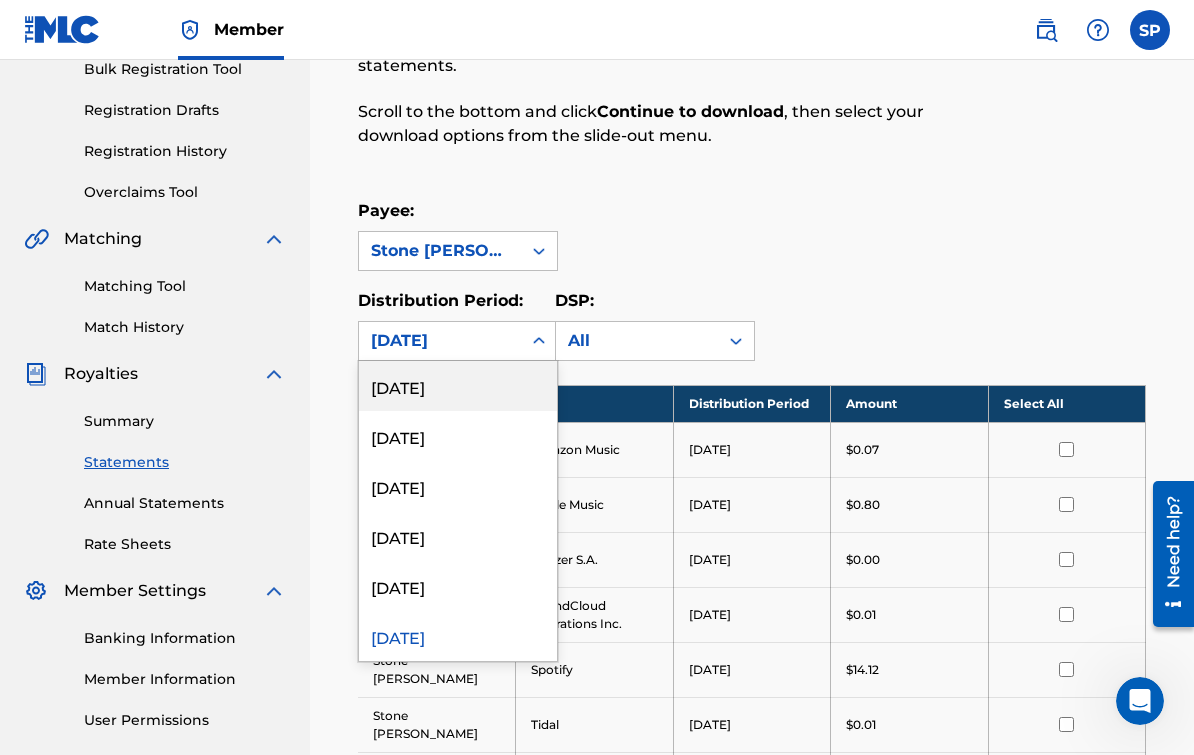 click on "[DATE]" at bounding box center [458, 636] 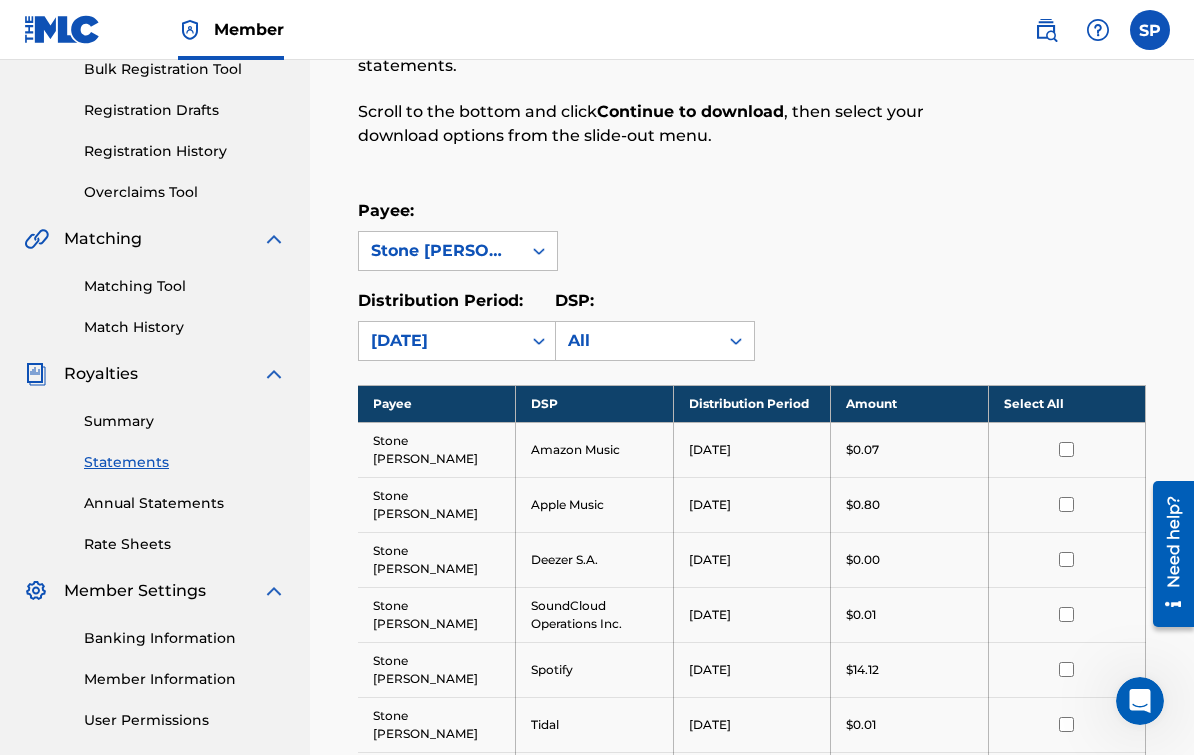 click on "Stone [PERSON_NAME]" at bounding box center [437, 669] 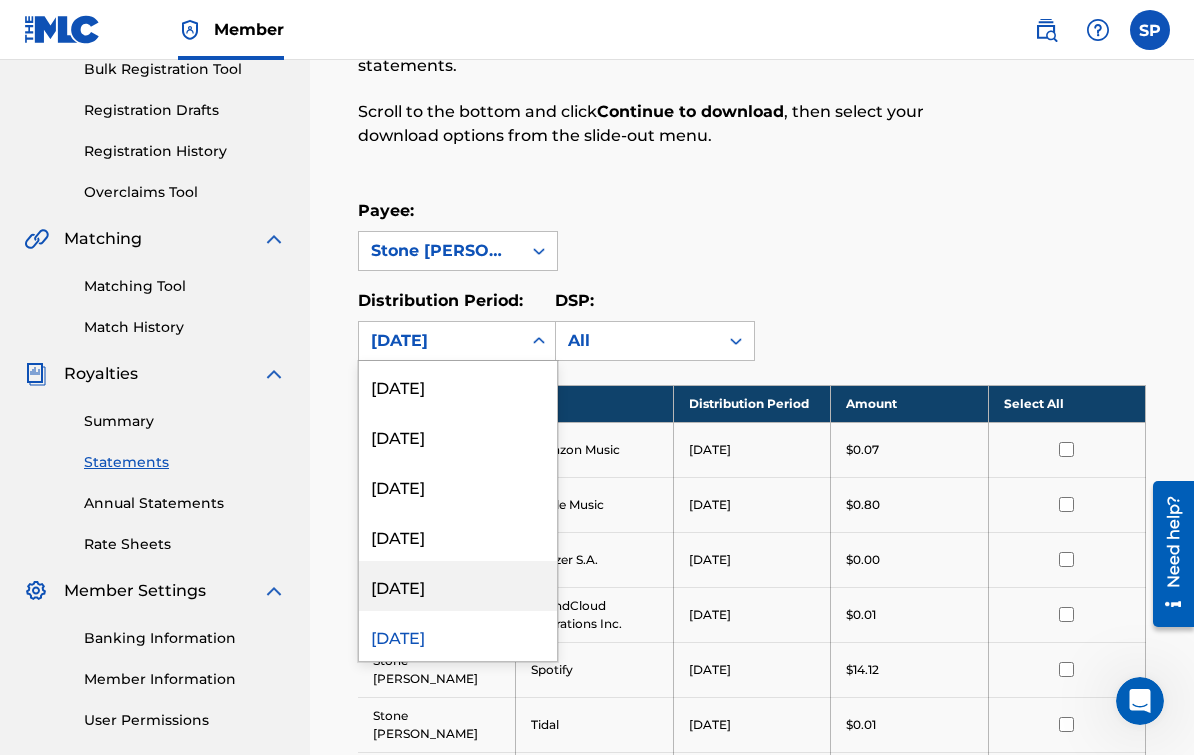 click on "[DATE]" at bounding box center (458, 586) 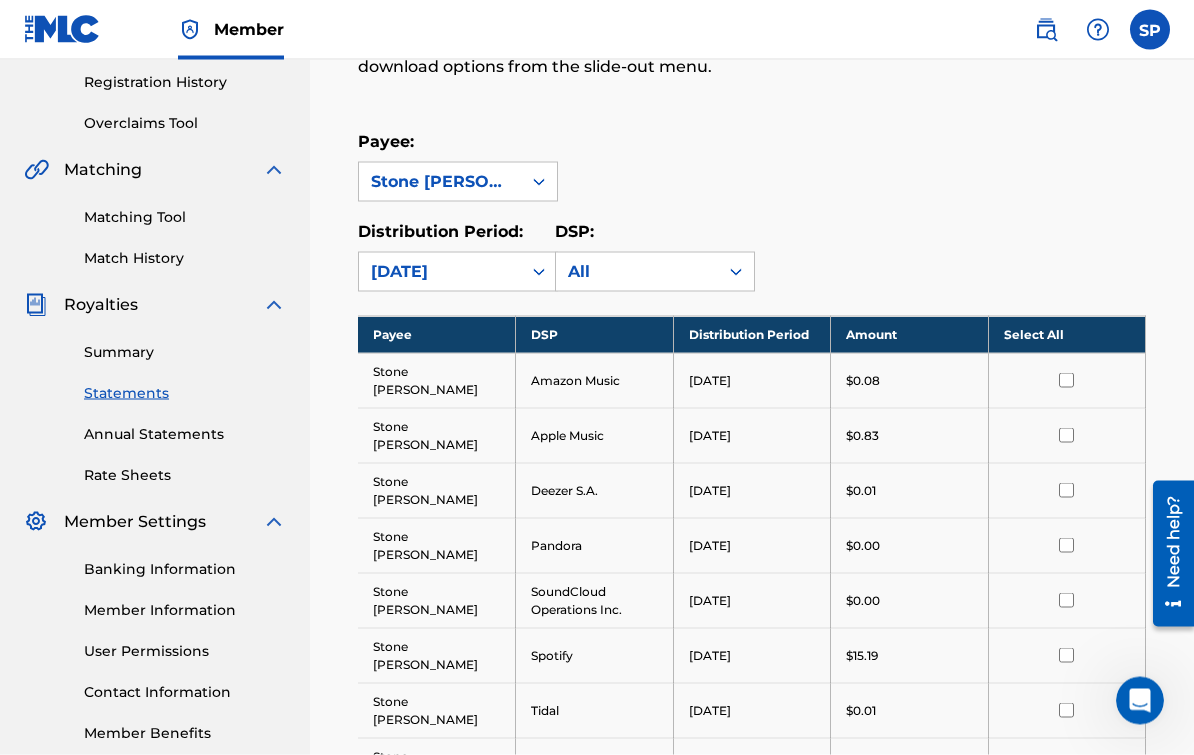 scroll, scrollTop: 370, scrollLeft: 0, axis: vertical 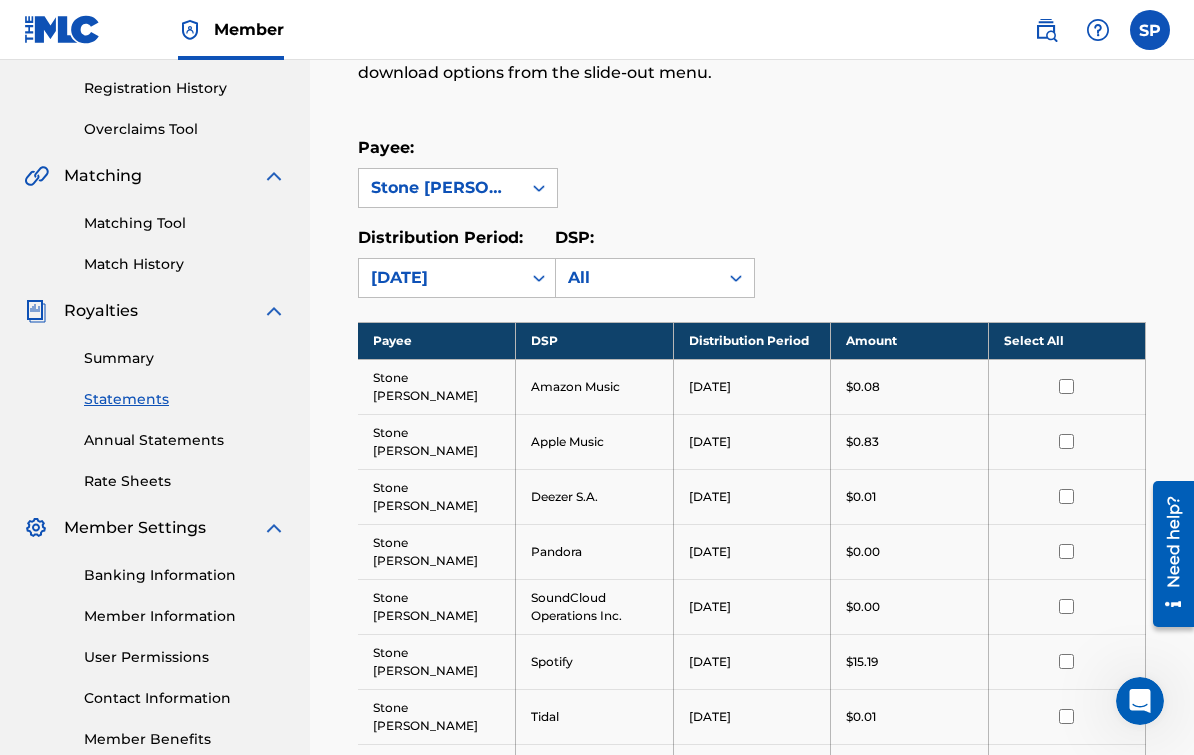 click on "Annual Statements" at bounding box center (185, 440) 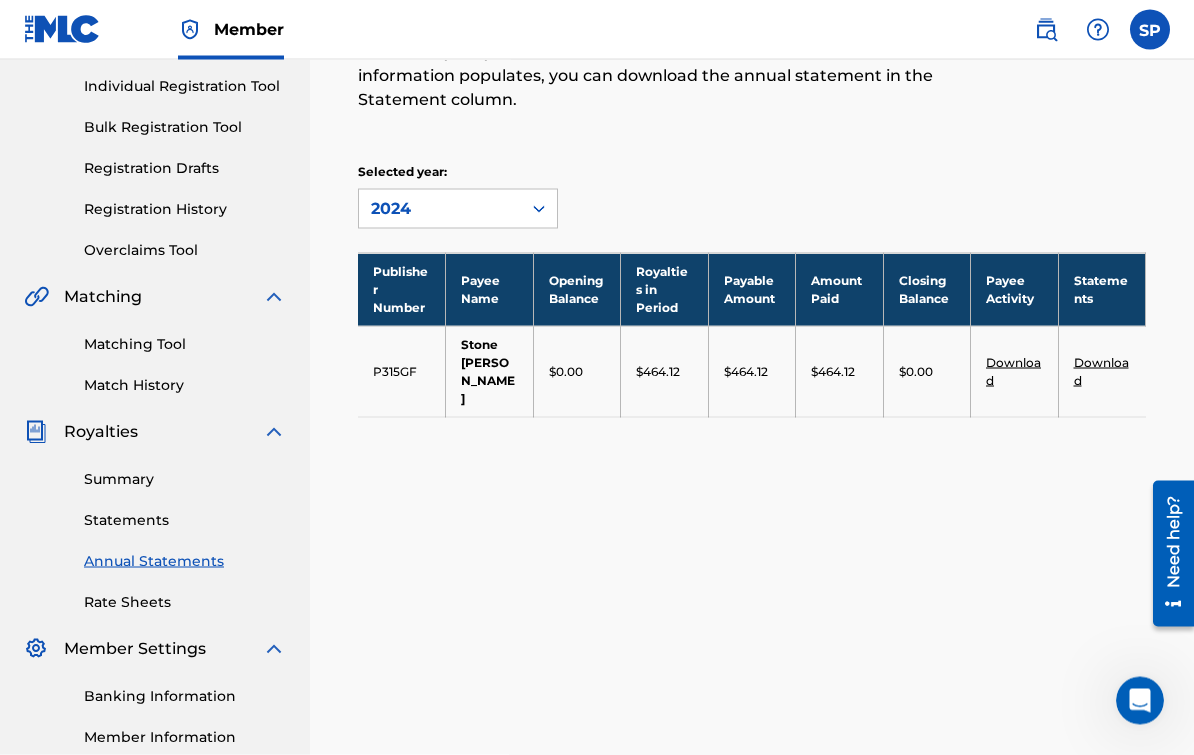 scroll, scrollTop: 251, scrollLeft: 0, axis: vertical 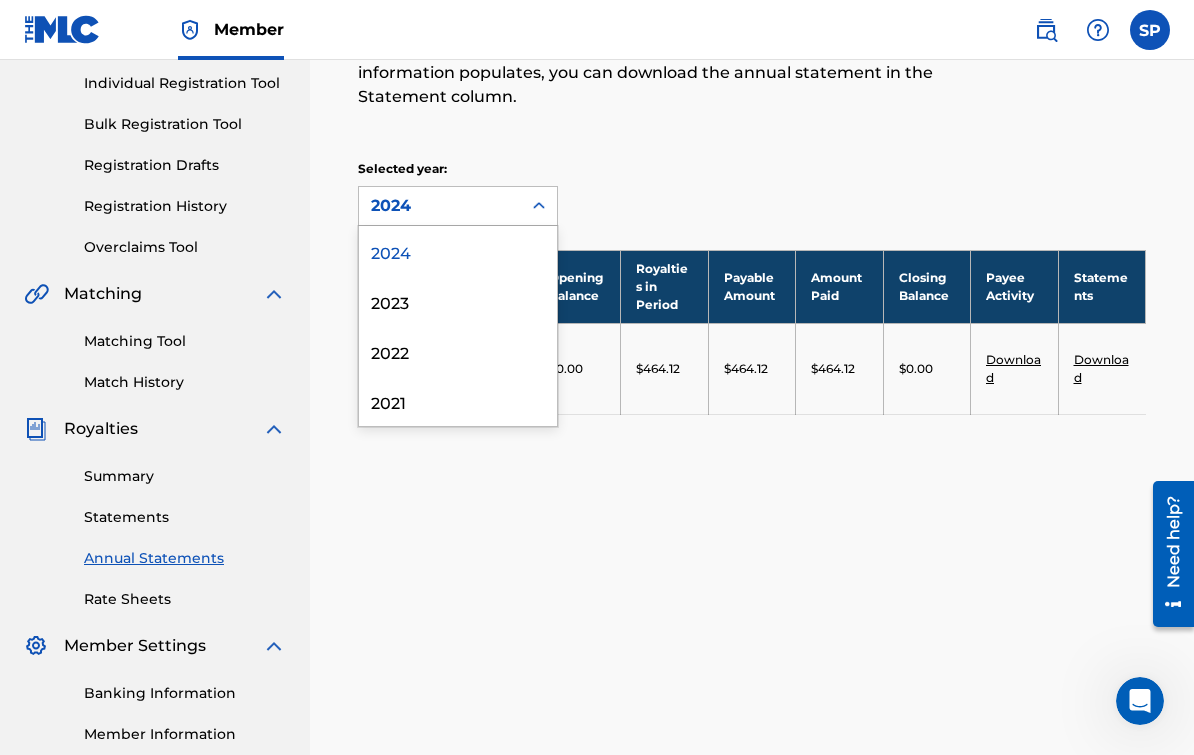 click on "2023" at bounding box center [458, 301] 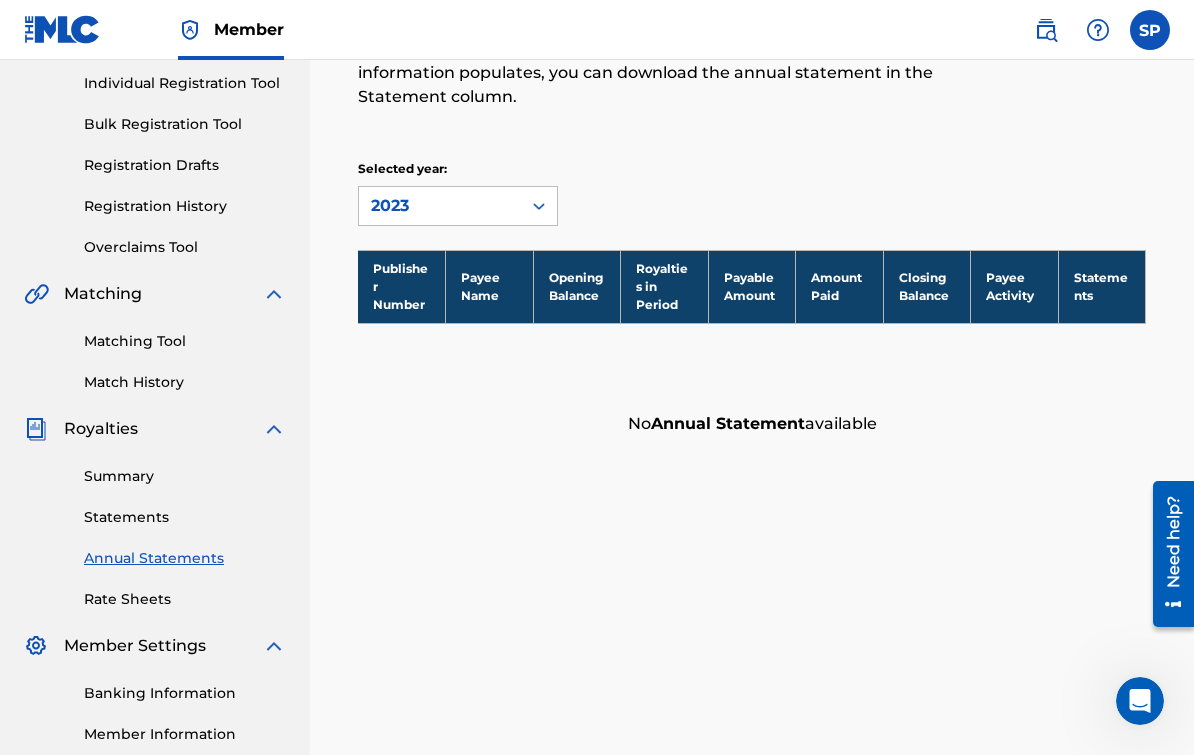 click on "Annual Statements of Account An annual statement is a comprehensive report of royalties for a given year. Select the year you wish to review in the drop-down menu. Once the information populates, you can download the annual statement in the Statement column. Selected year: 2023 Publisher Number Payee Name Opening Balance Royalties in Period Payable Amount Amount Paid Closing Balance Payee Activity Statements No  Annual Statement  available" at bounding box center [752, 177] 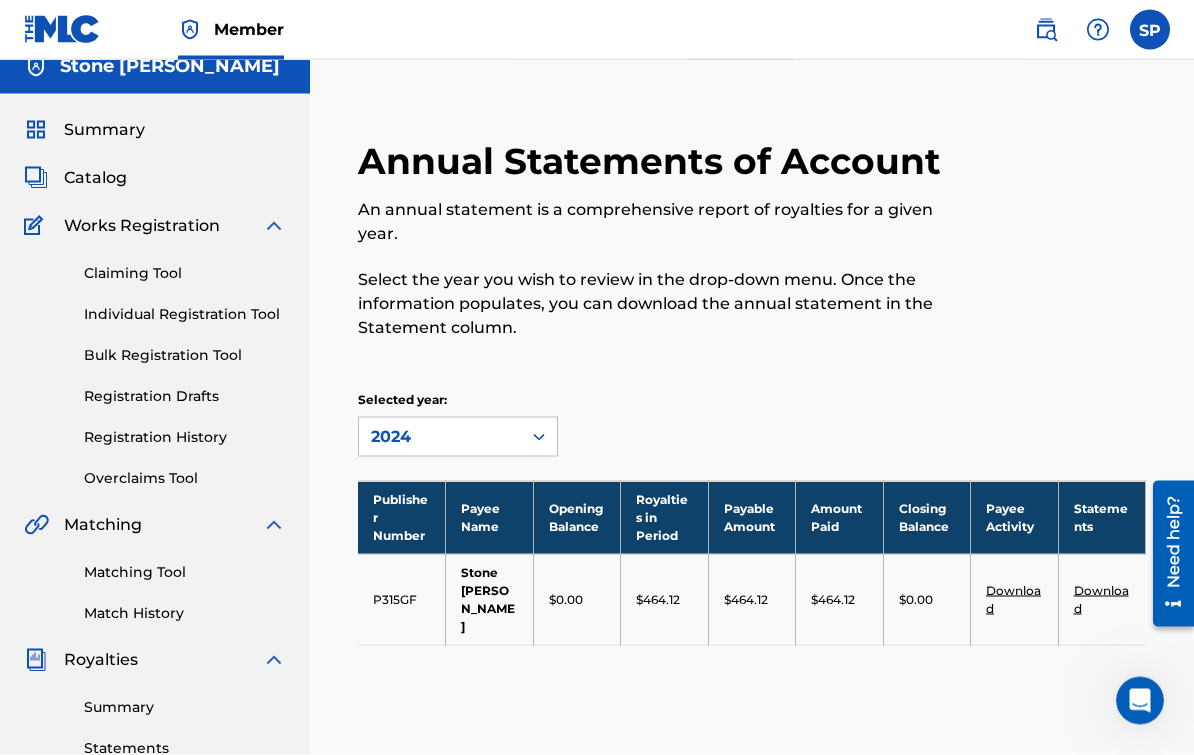 scroll, scrollTop: 0, scrollLeft: 0, axis: both 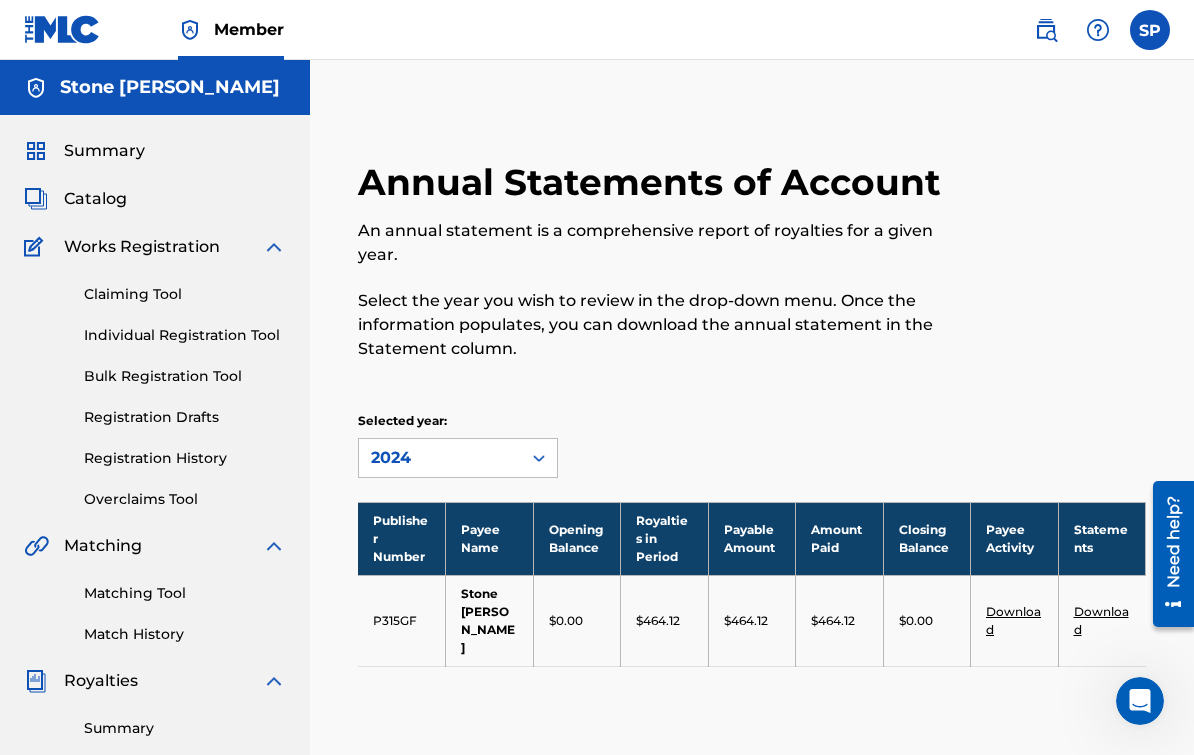 click on "Works Registration" at bounding box center [155, 247] 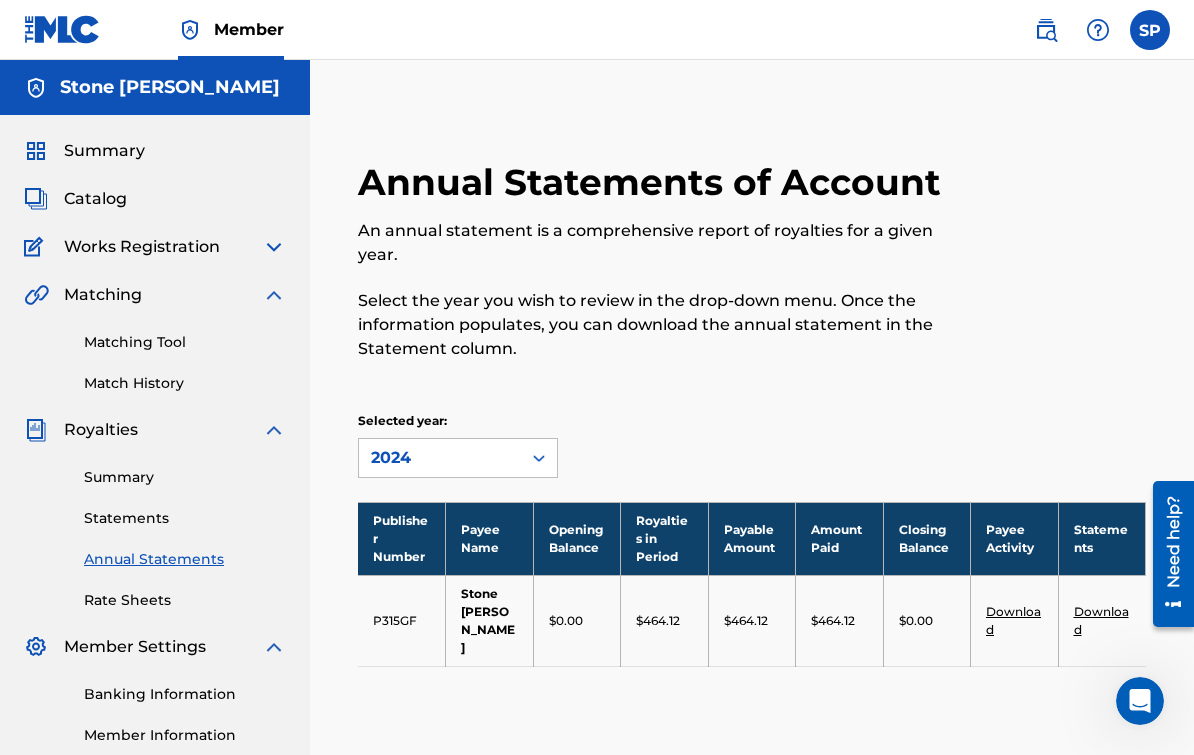 click at bounding box center [274, 247] 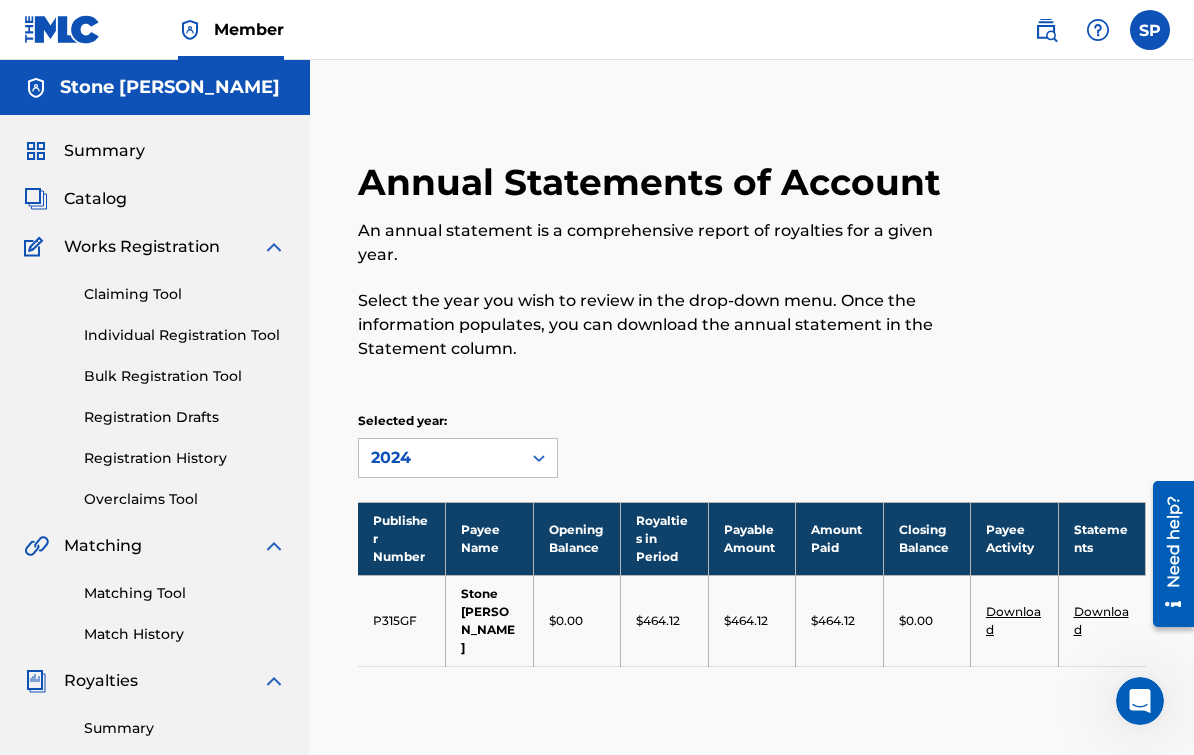 click on "Catalog" at bounding box center (95, 199) 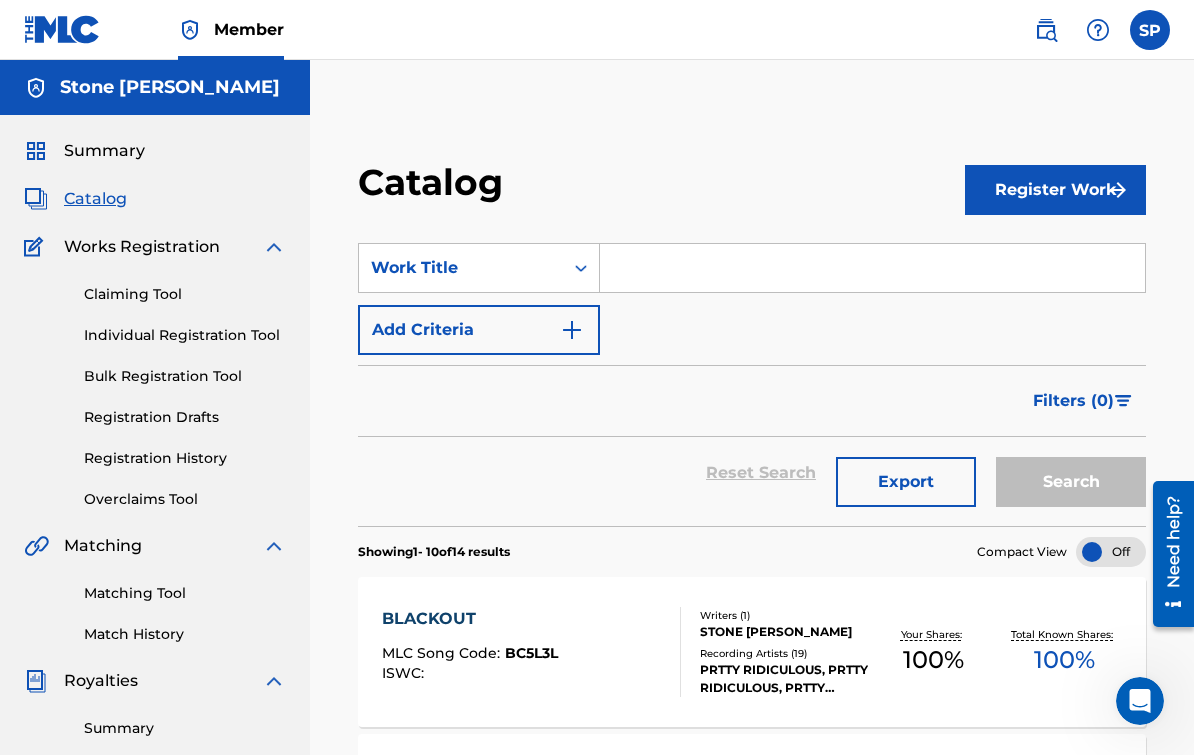 click on "Summary" at bounding box center [155, 151] 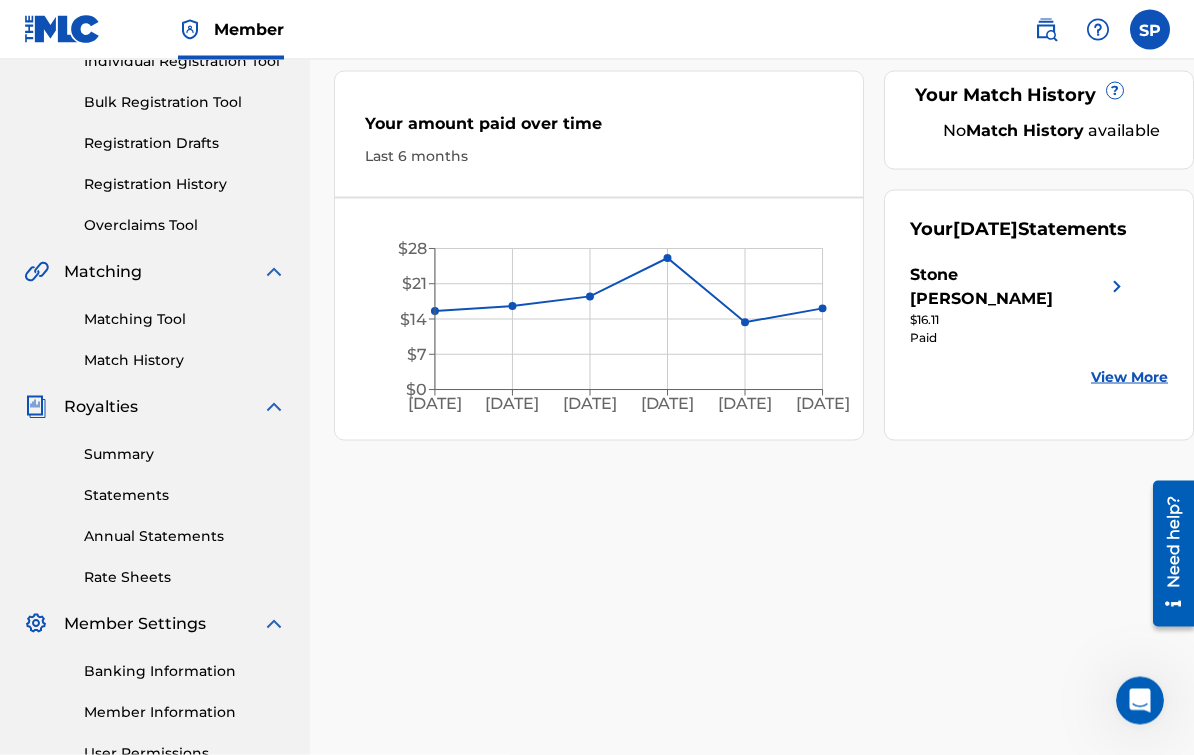 scroll, scrollTop: 277, scrollLeft: 0, axis: vertical 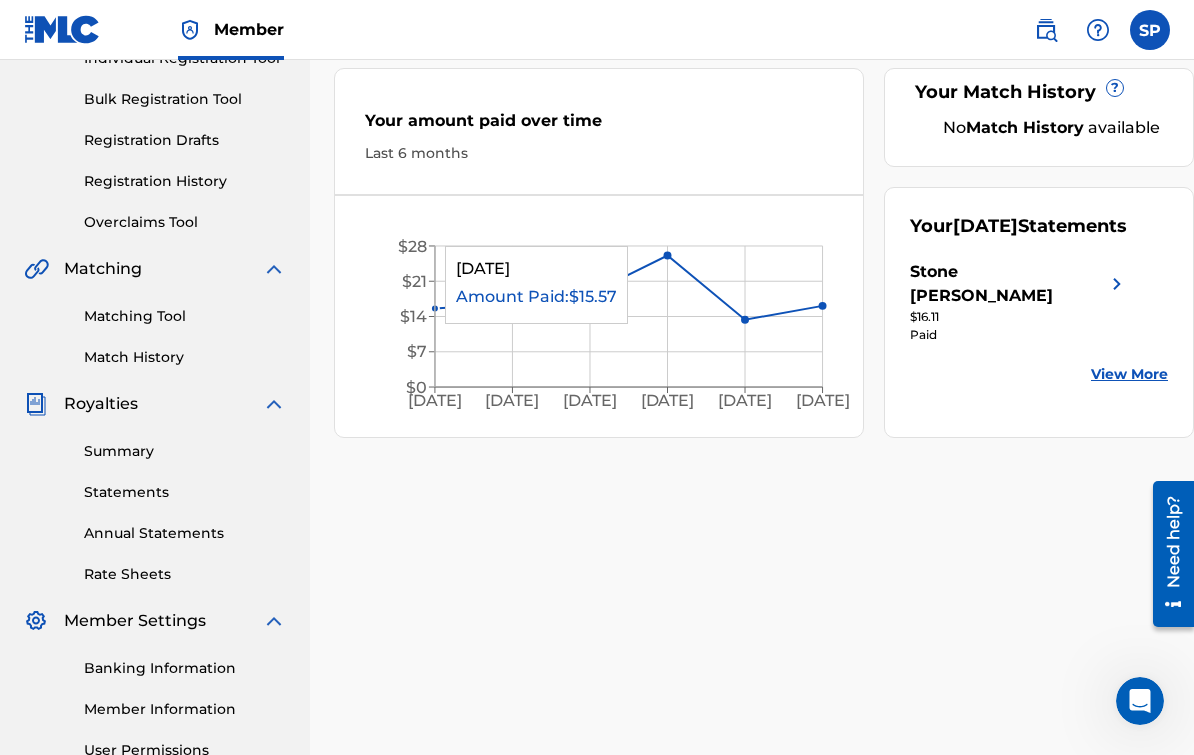 click on "[DATE] Mar '[DATE] May '[DATE] [DATE] '25 $0 $7 $14 $21 $28" 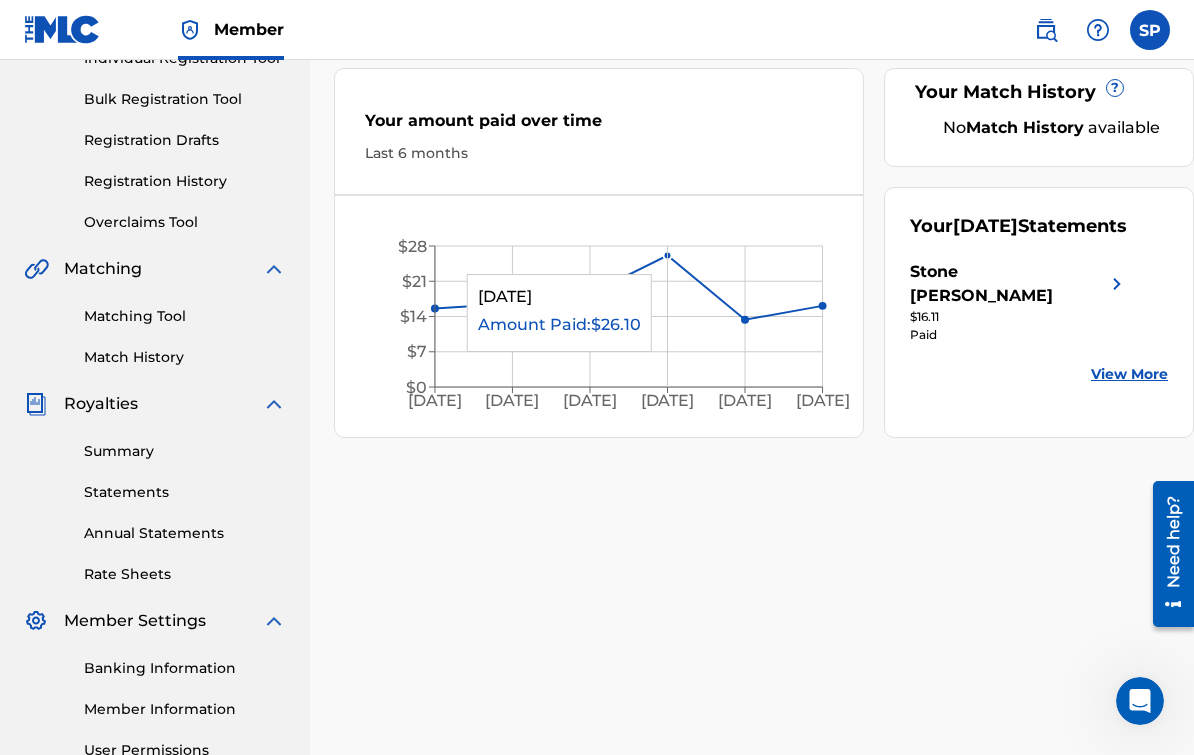 click on "[DATE] Mar '[DATE] May '[DATE] [DATE] '25 $0 $7 $14 $21 $28" 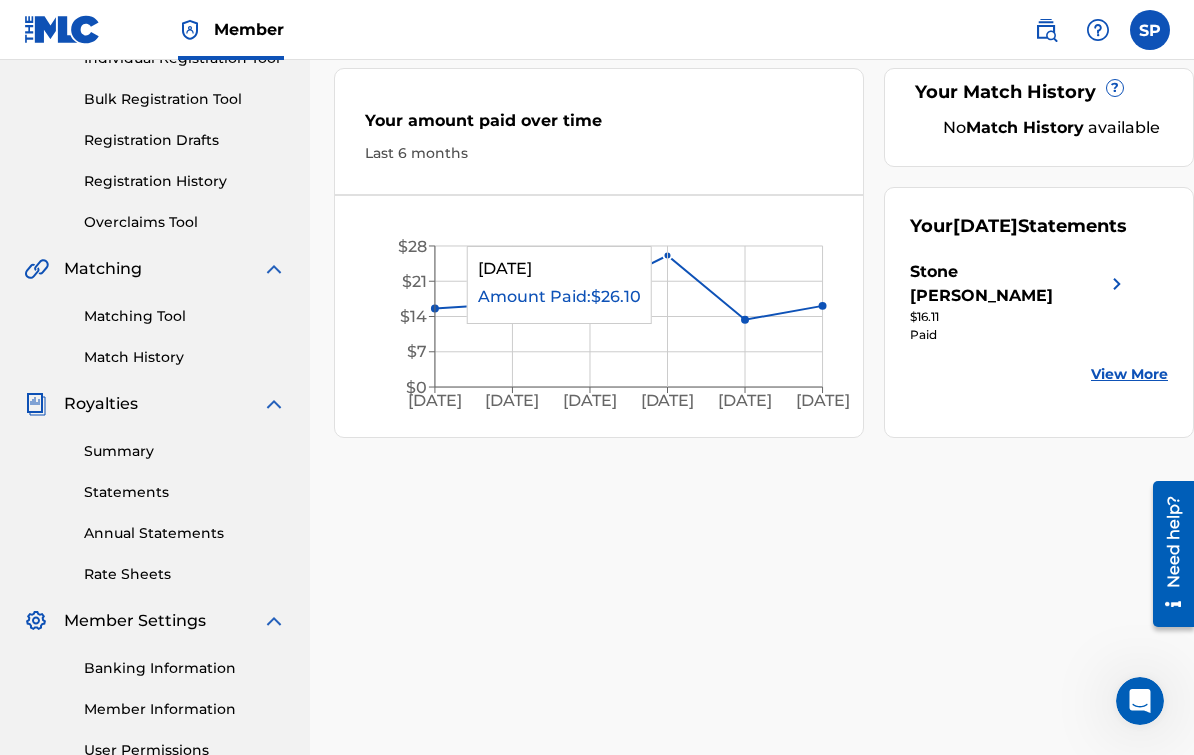 click on "[DATE] Mar '[DATE] May '[DATE] [DATE] '25 $0 $7 $14 $21 $28" 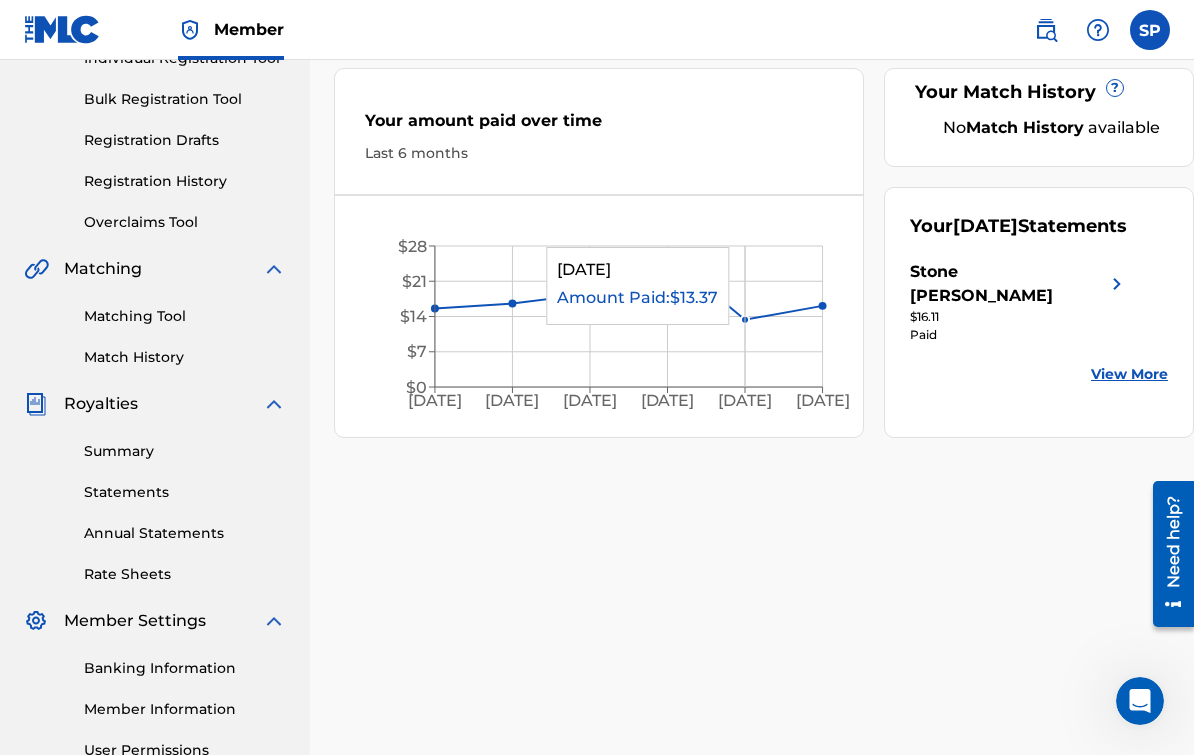 click on "[DATE] Mar '[DATE] May '[DATE] [DATE] '25 $0 $7 $14 $21 $28" 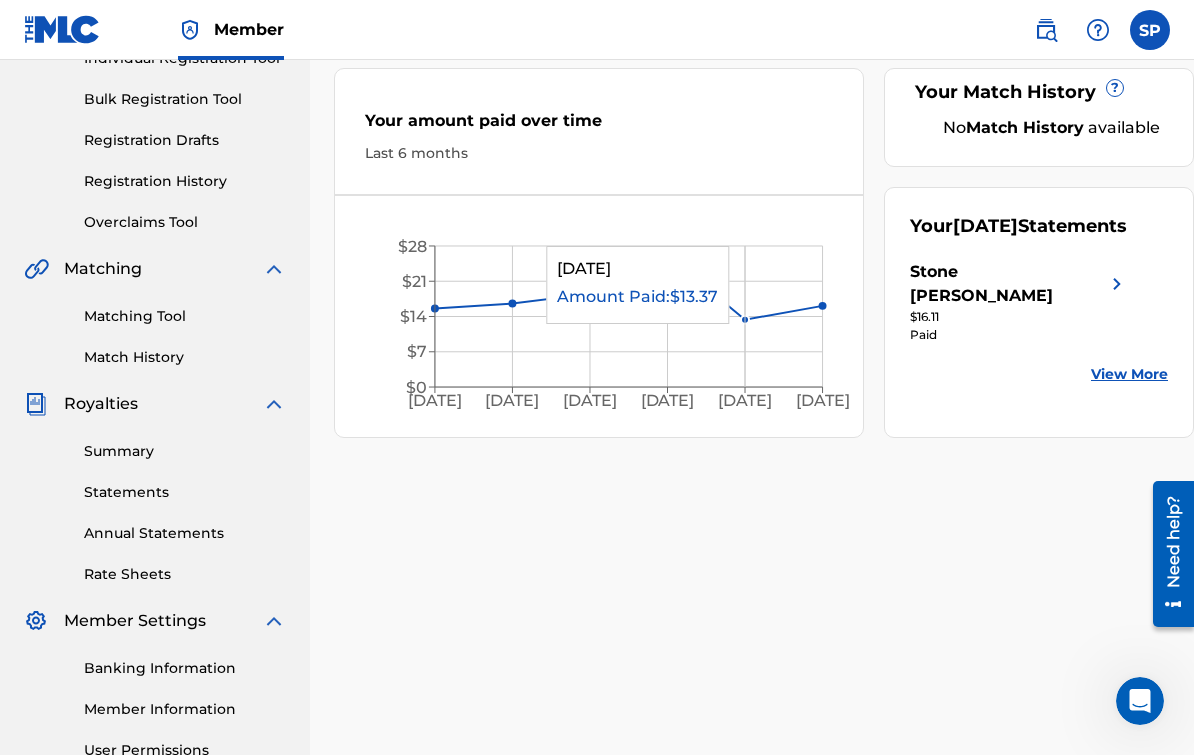 click on "[DATE] Mar '[DATE] May '[DATE] [DATE] '25 $0 $7 $14 $21 $28" 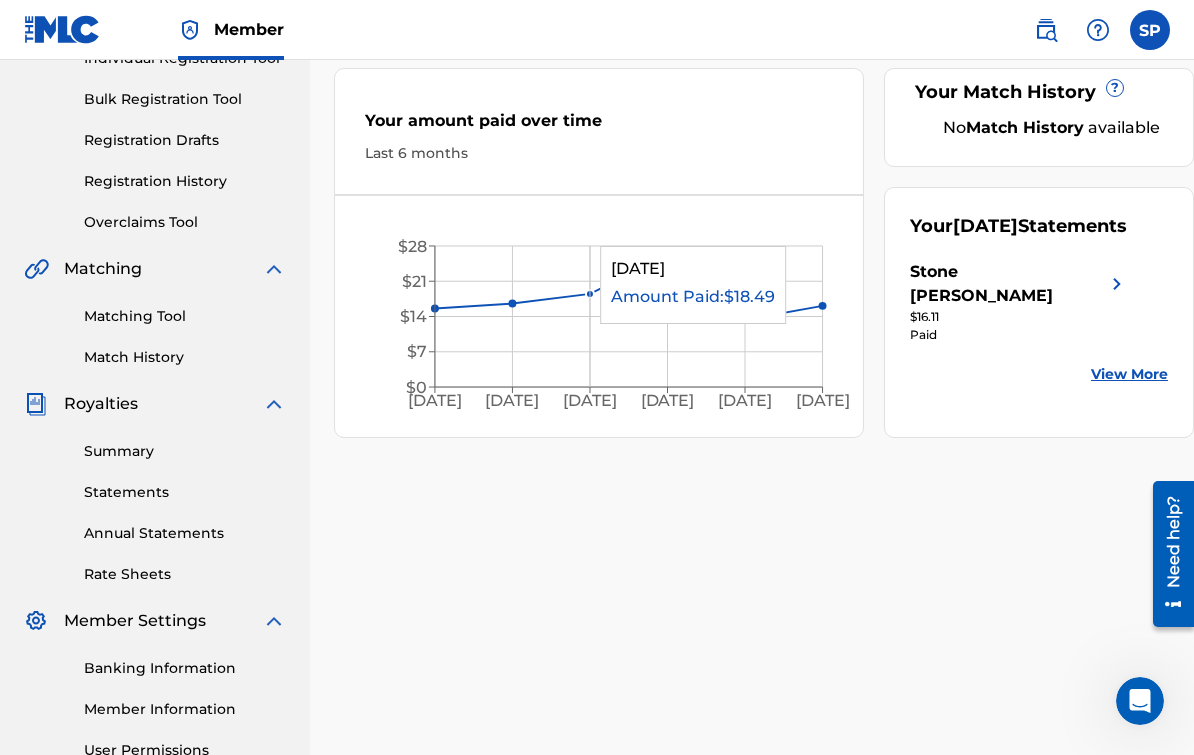 click on "[DATE] Mar '[DATE] May '[DATE] [DATE] '25 $0 $7 $14 $21 $28" 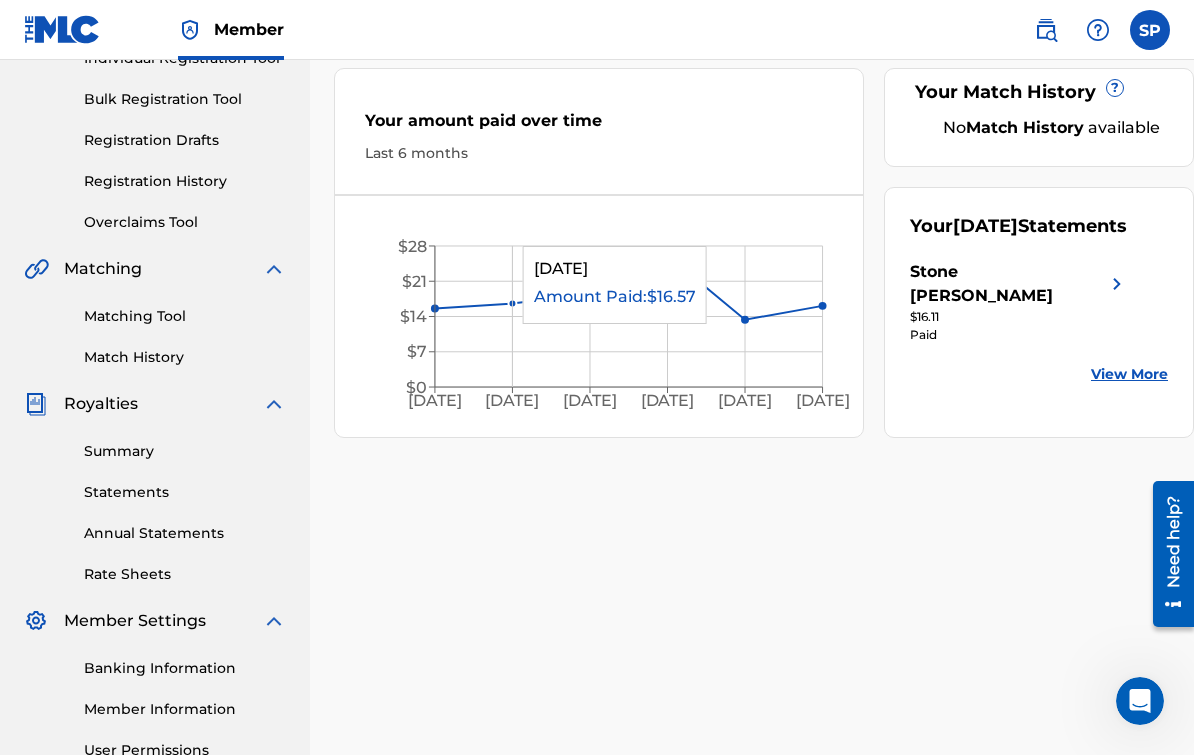 click on "[DATE] Mar '[DATE] May '[DATE] [DATE] '25 $0 $7 $14 $21 $28" 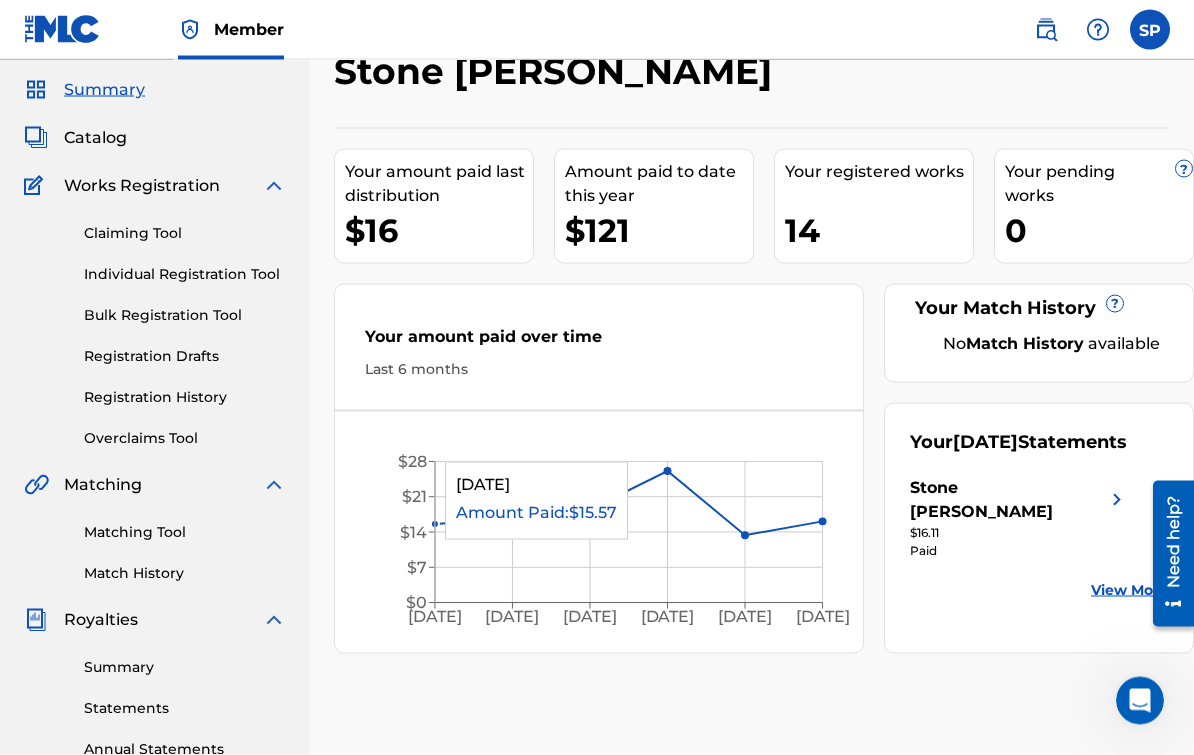 scroll, scrollTop: 0, scrollLeft: 0, axis: both 